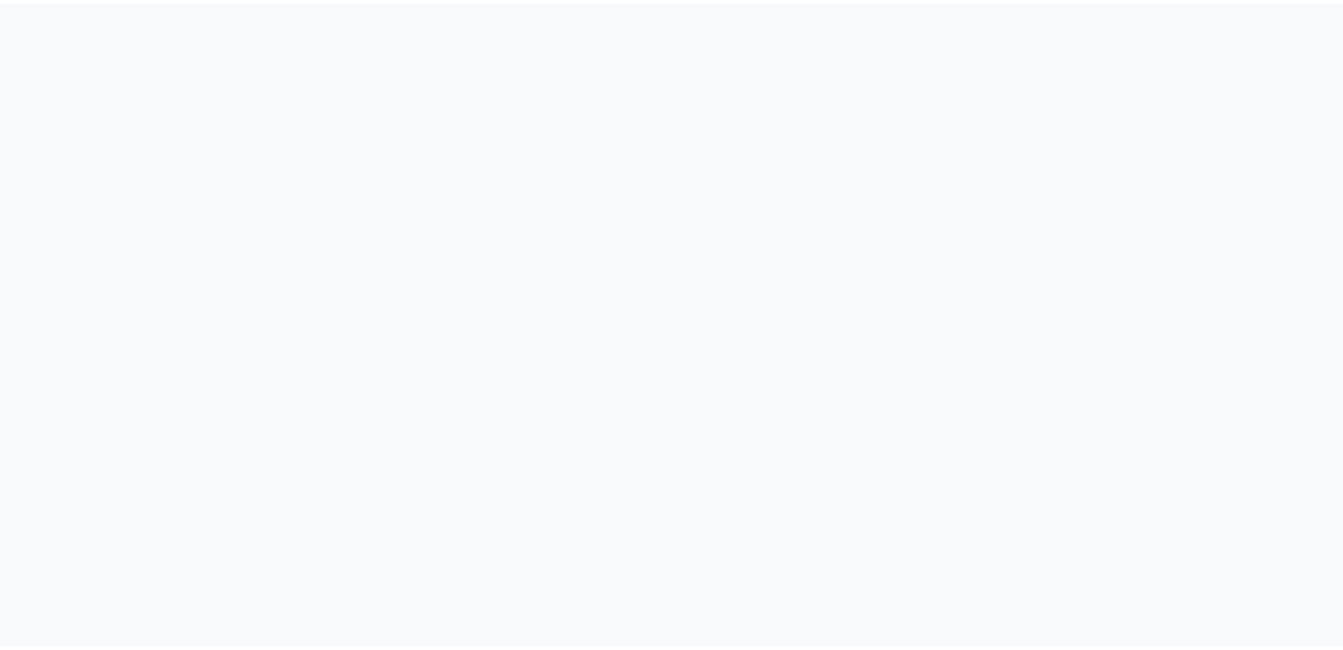 scroll, scrollTop: 0, scrollLeft: 0, axis: both 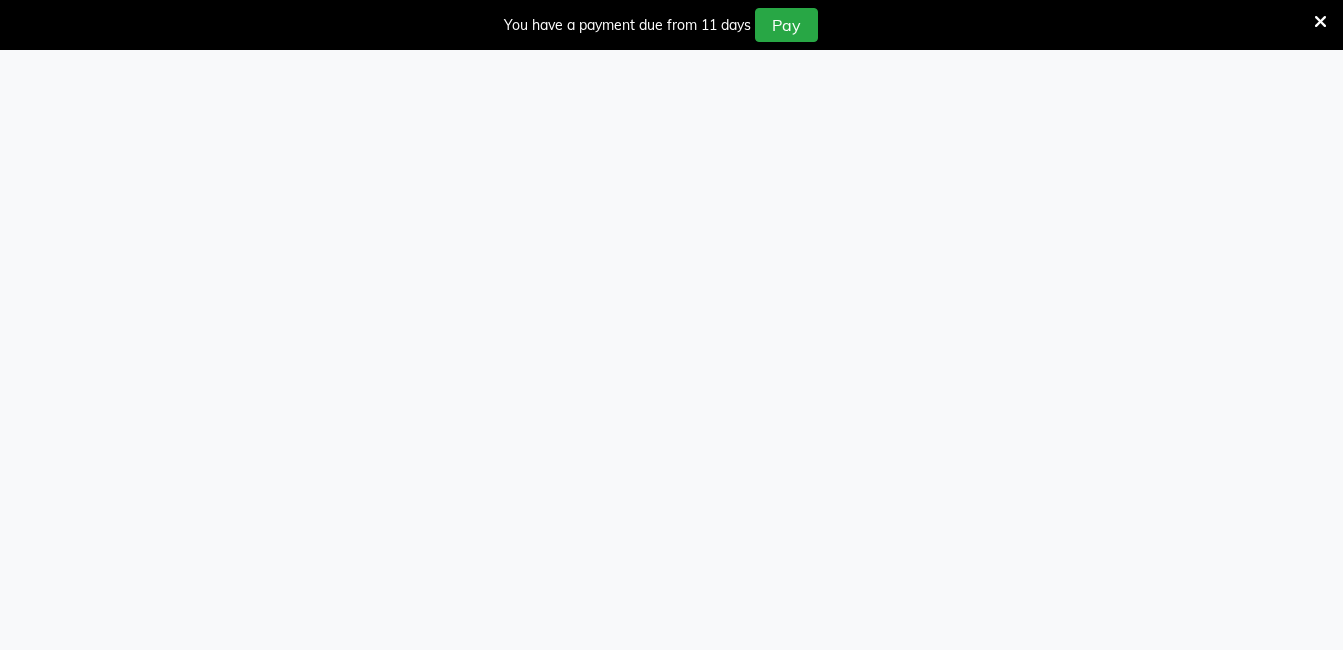 select on "service" 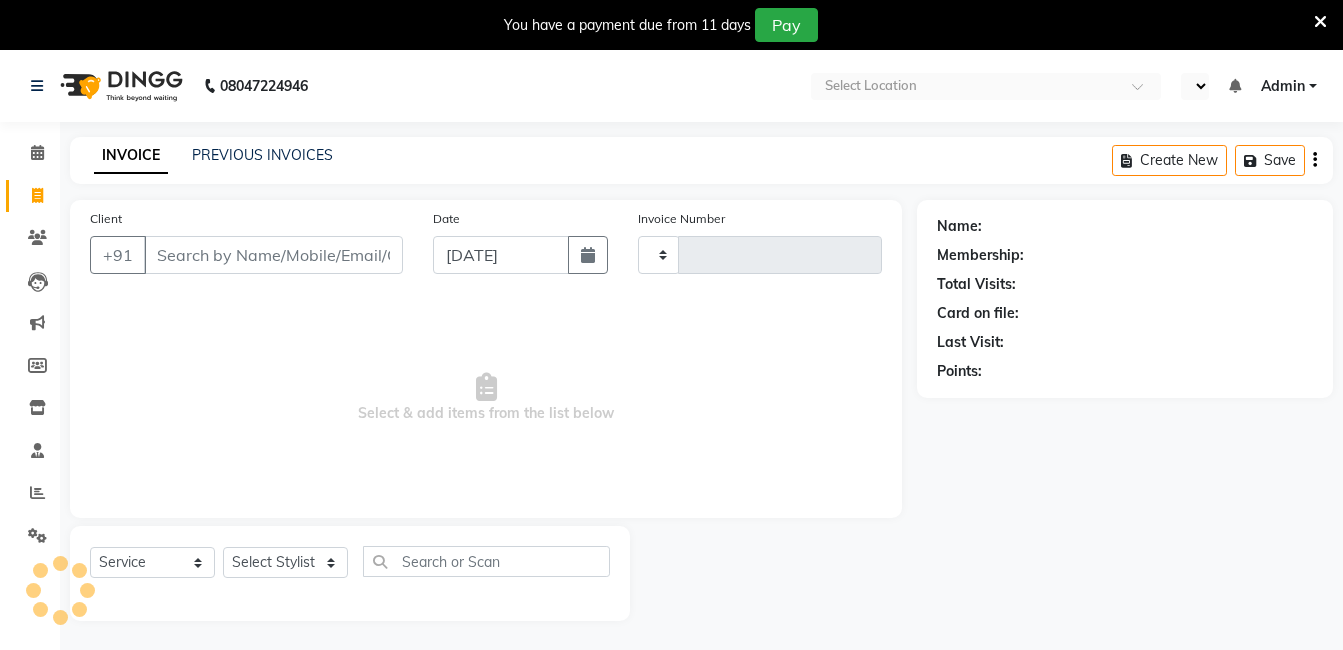 type on "10974" 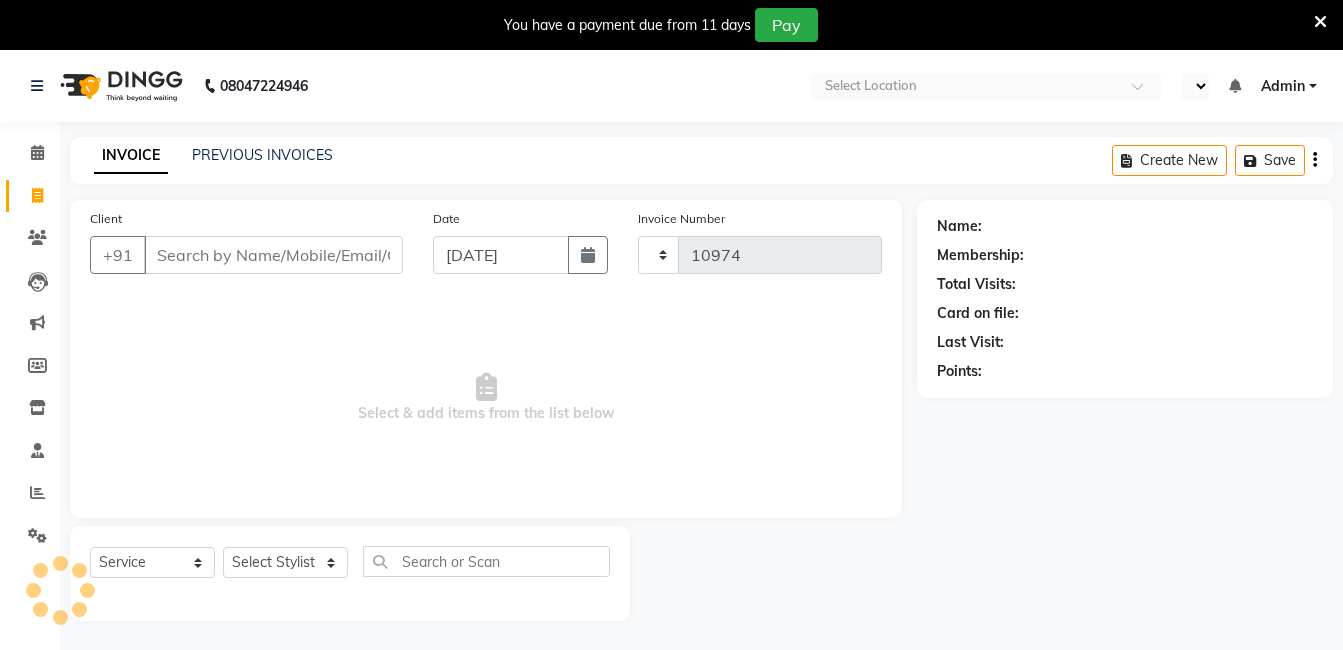select on "en" 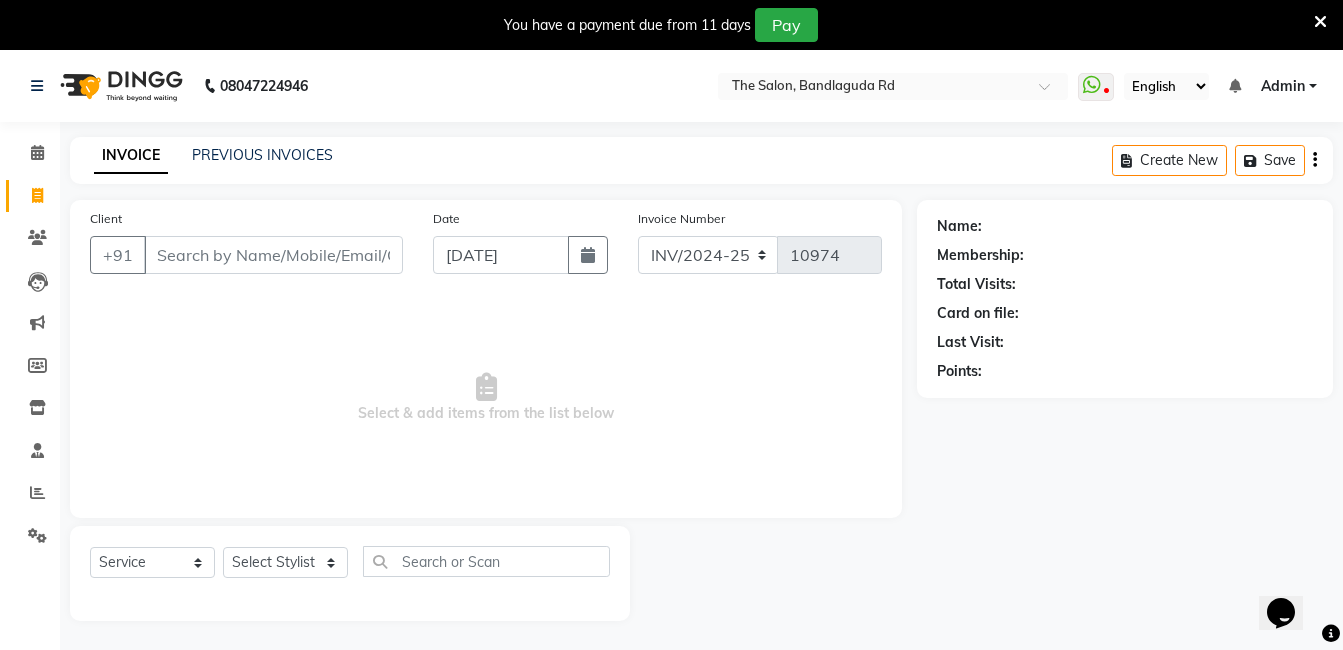 scroll, scrollTop: 0, scrollLeft: 0, axis: both 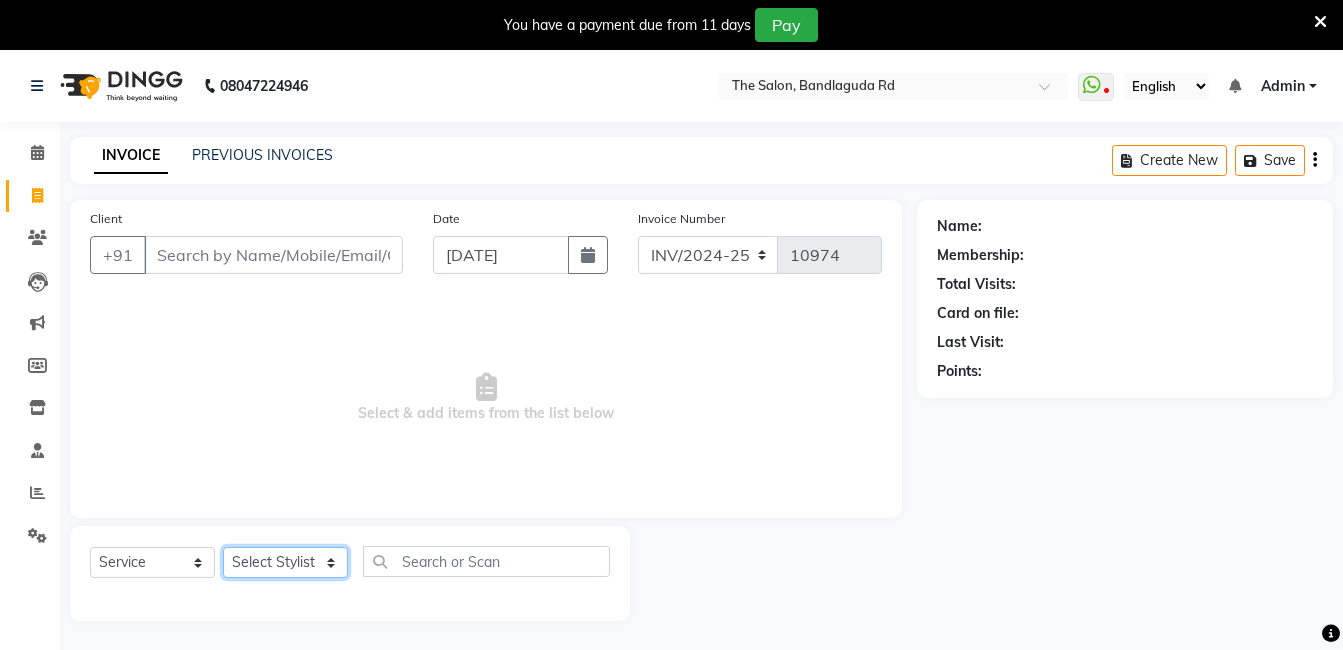 click on "Select Stylist [PERSON_NAME] [PERSON_NAME] kasim [PERSON_NAME] sameer [PERSON_NAME] manager" 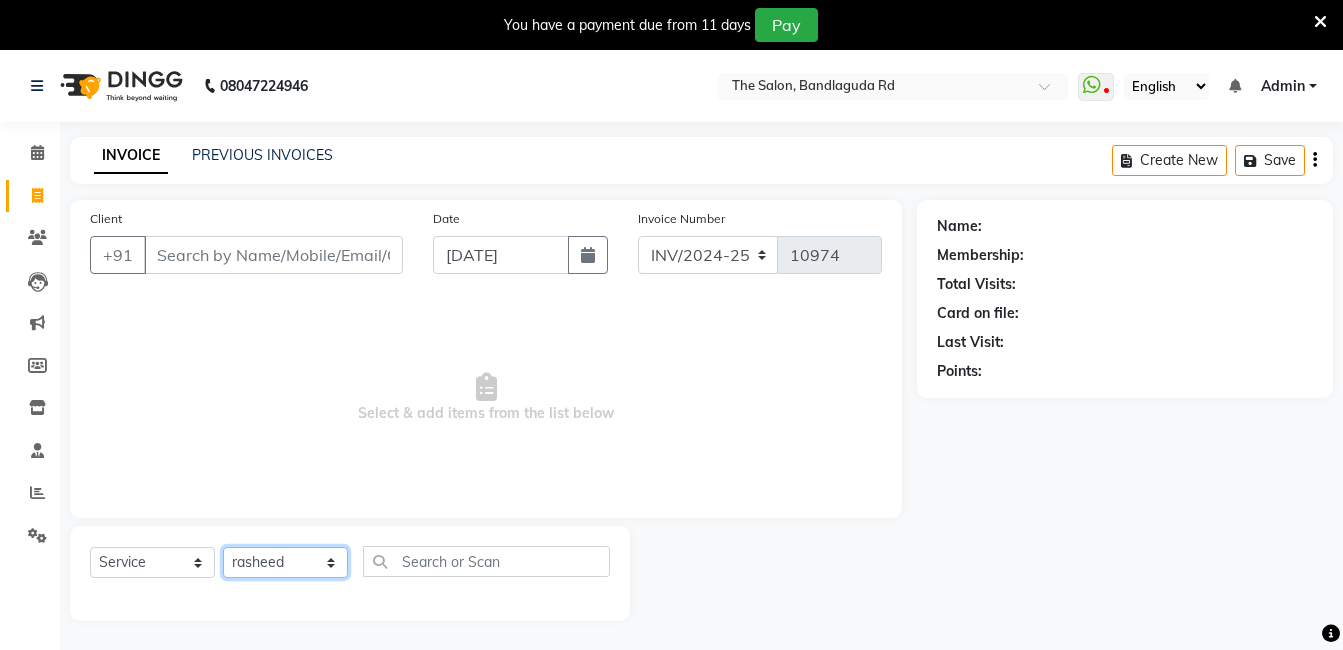 click on "Select Stylist [PERSON_NAME] [PERSON_NAME] kasim [PERSON_NAME] sameer [PERSON_NAME] manager" 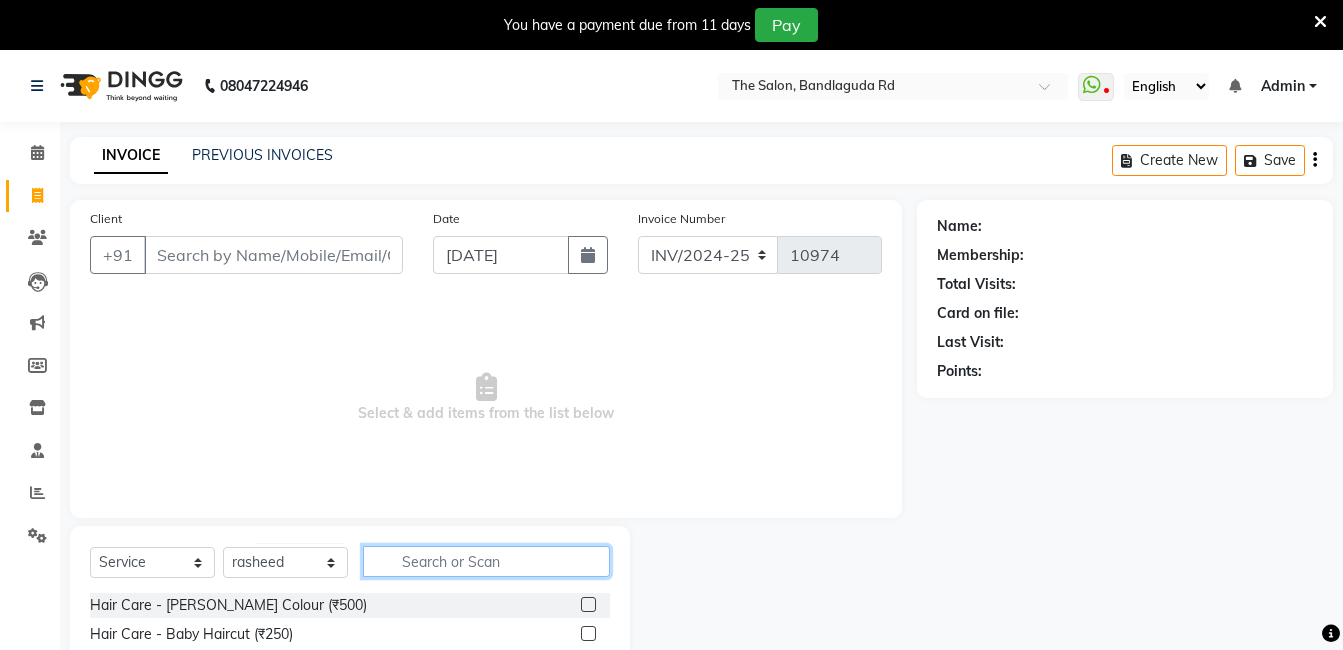 click 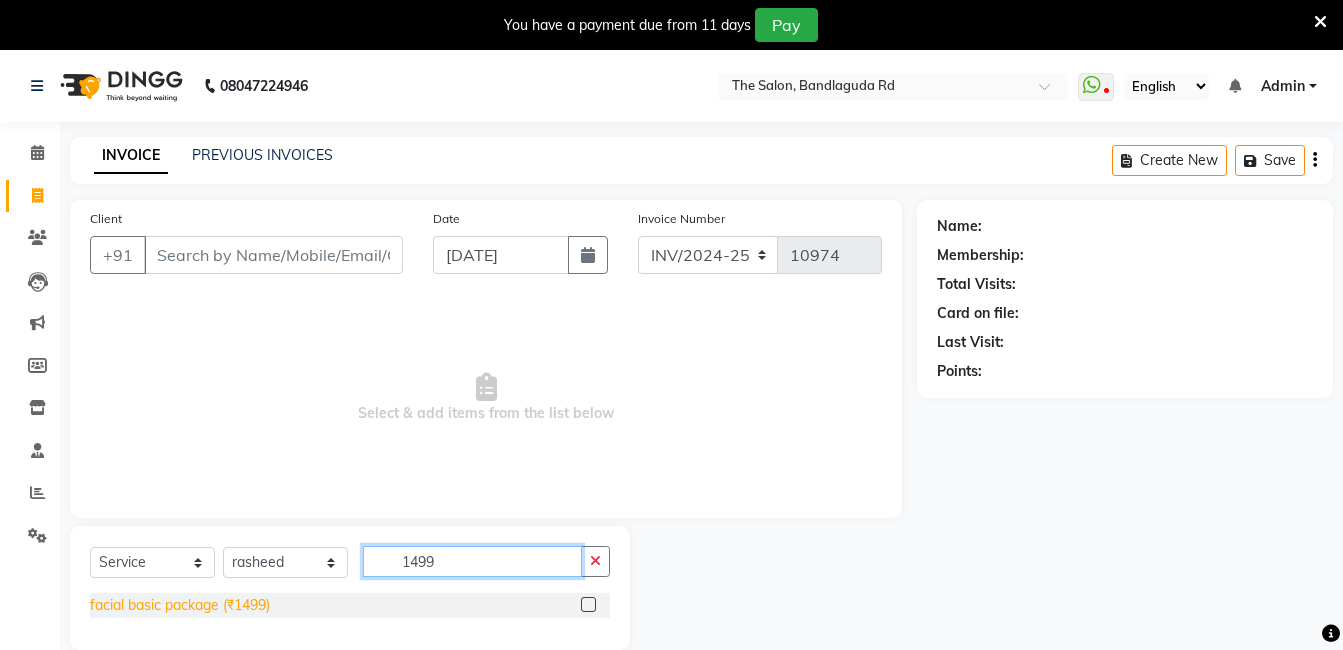 type on "1499" 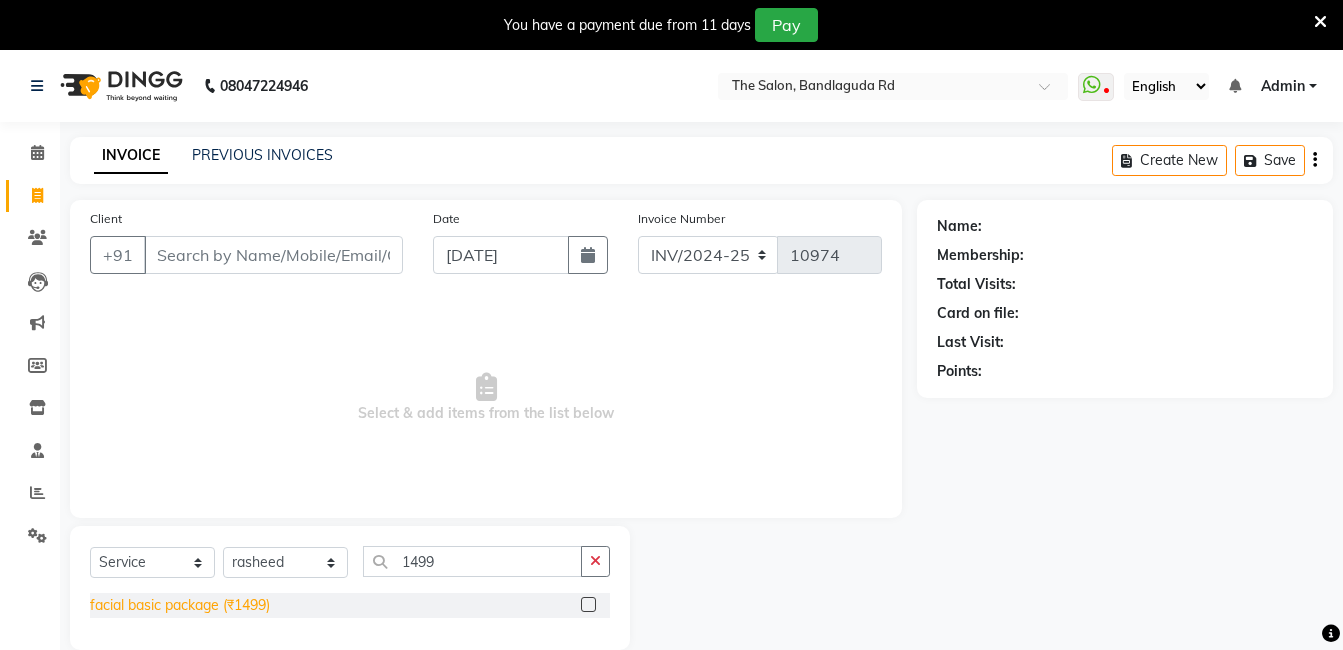 click on "facial basic package (₹1499)" 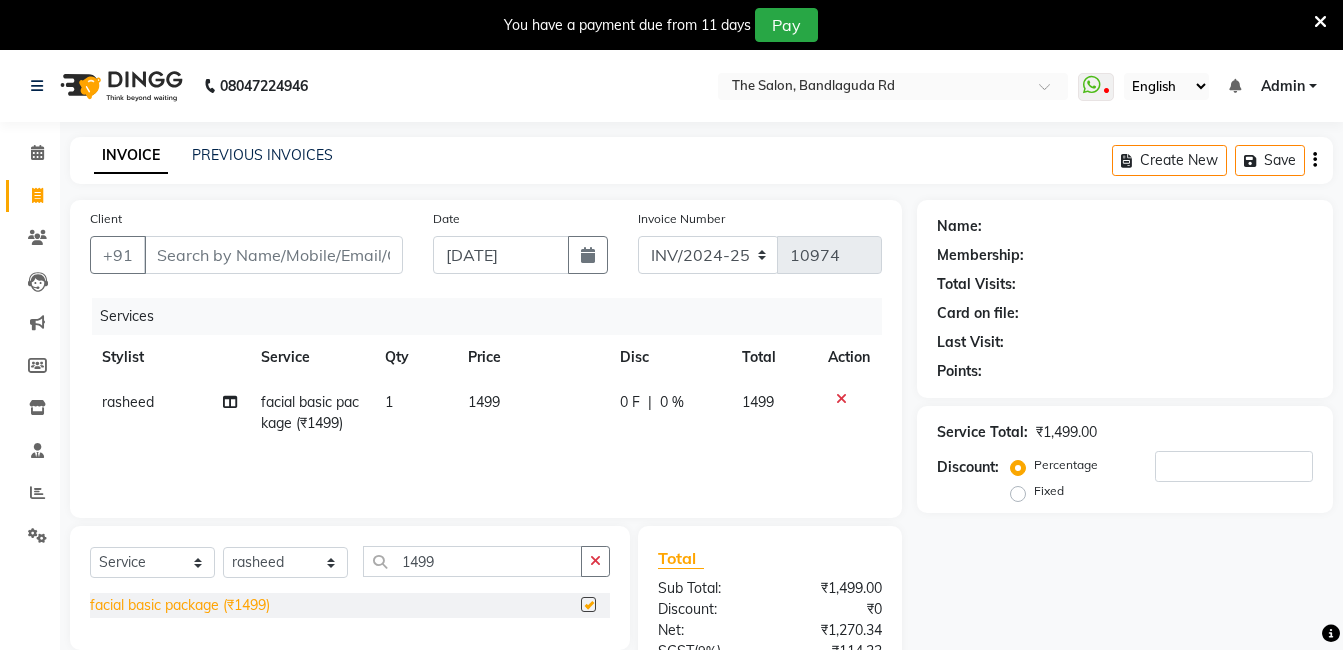 checkbox on "false" 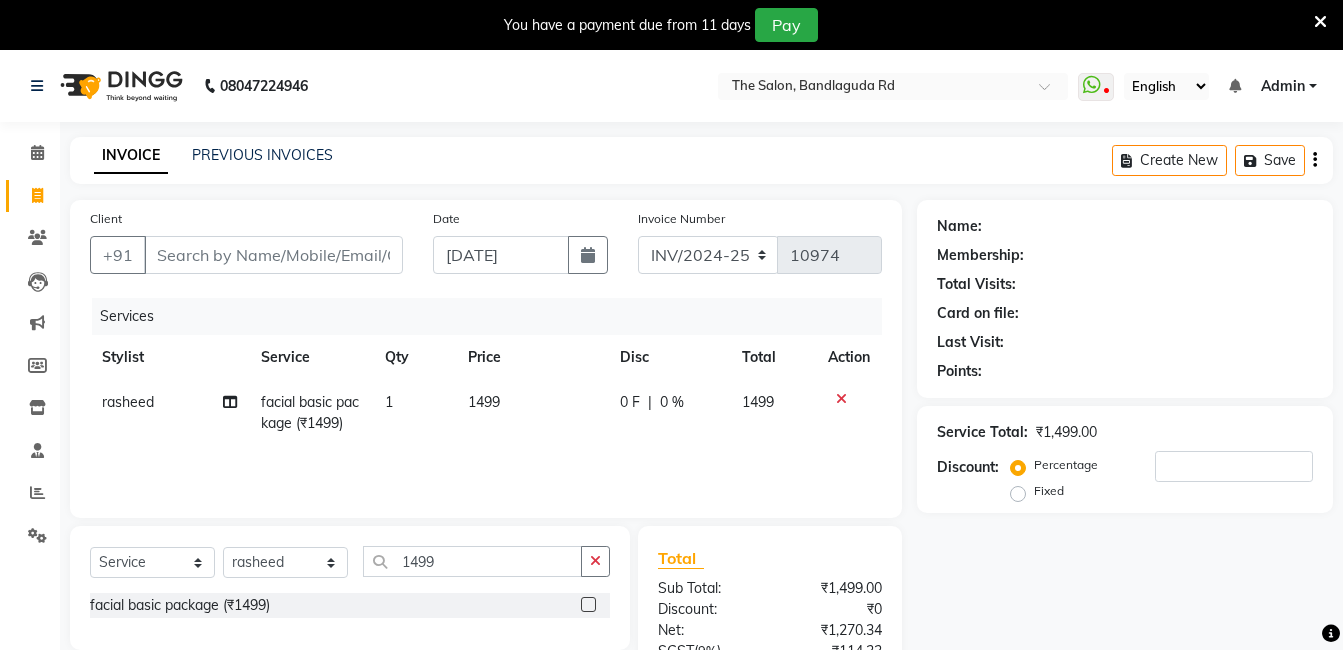 click on "1499" 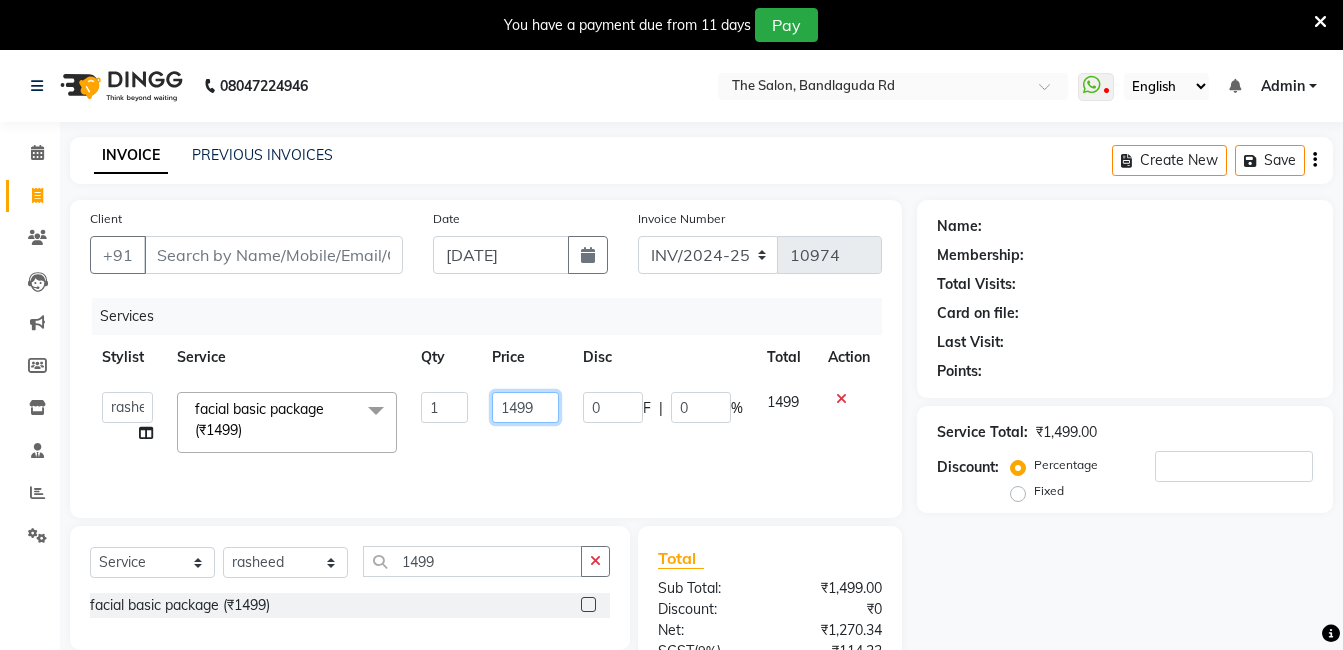 click on "1499" 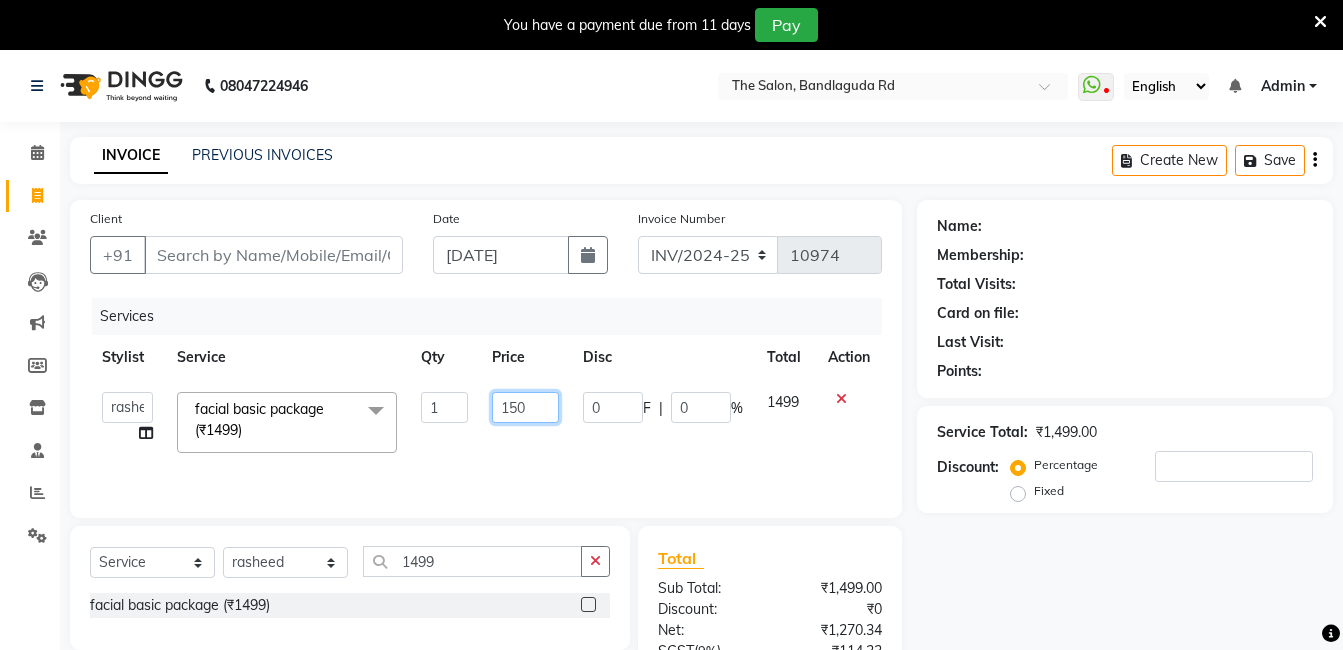 type on "1500" 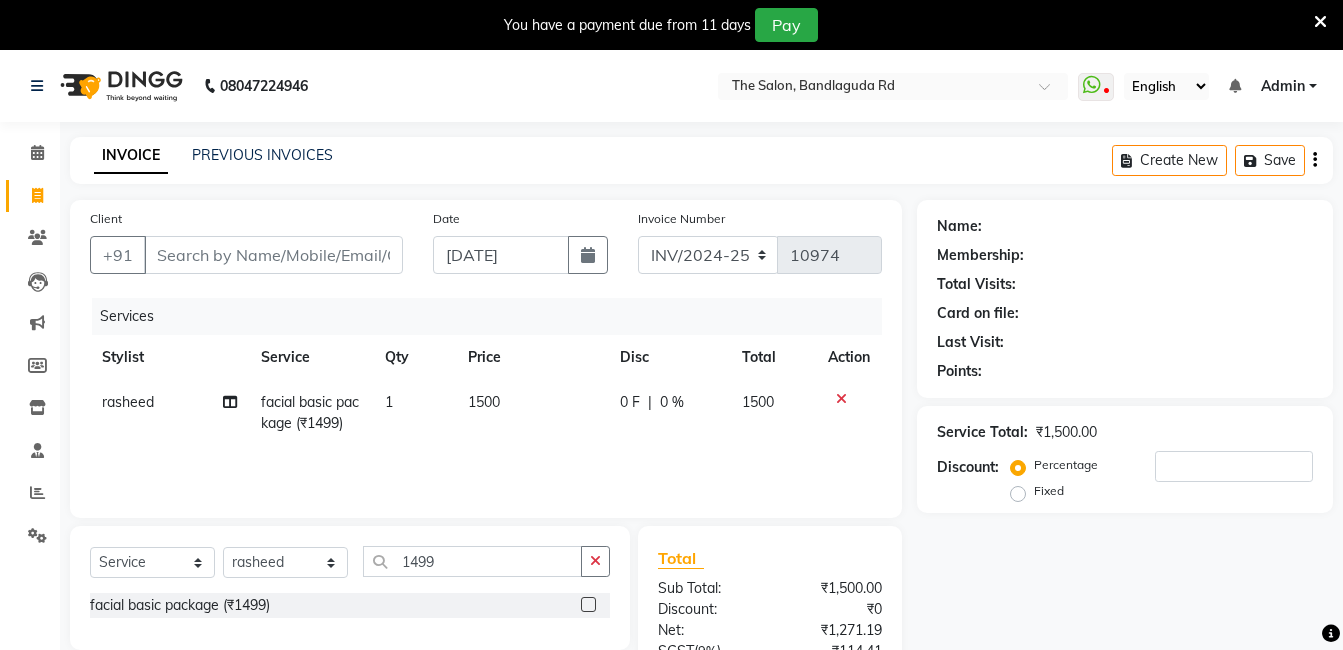click on "1500" 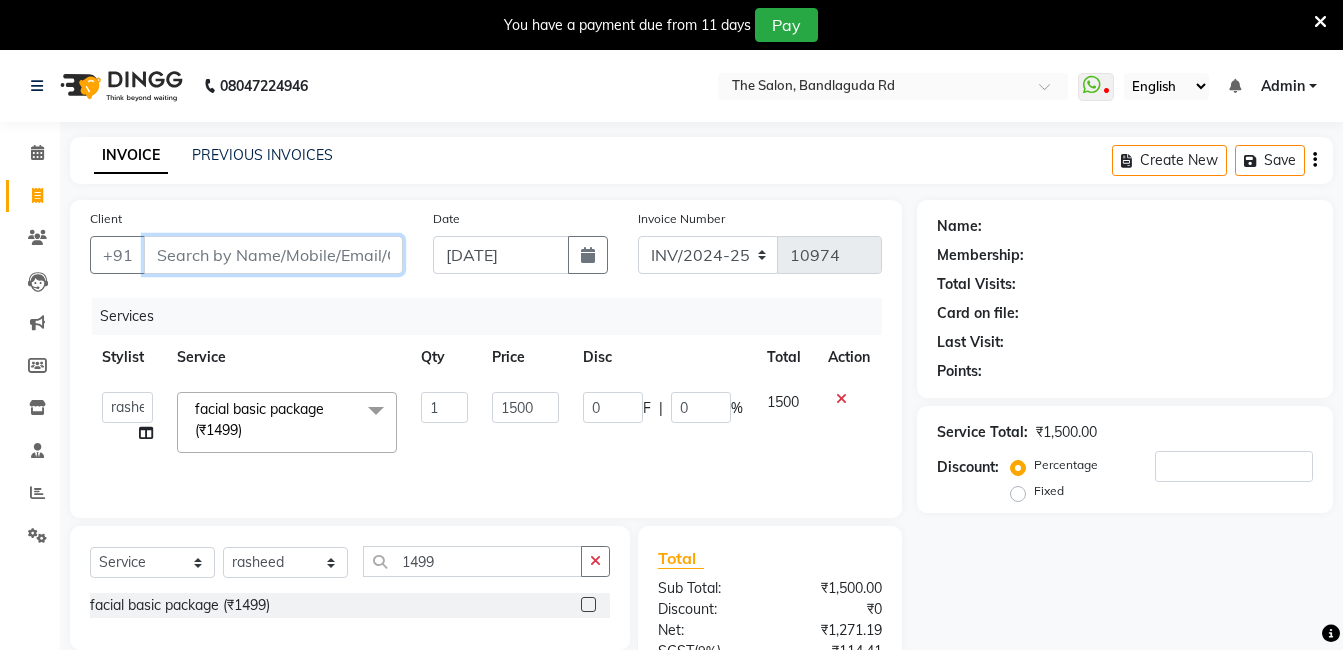 click on "Client" at bounding box center [273, 255] 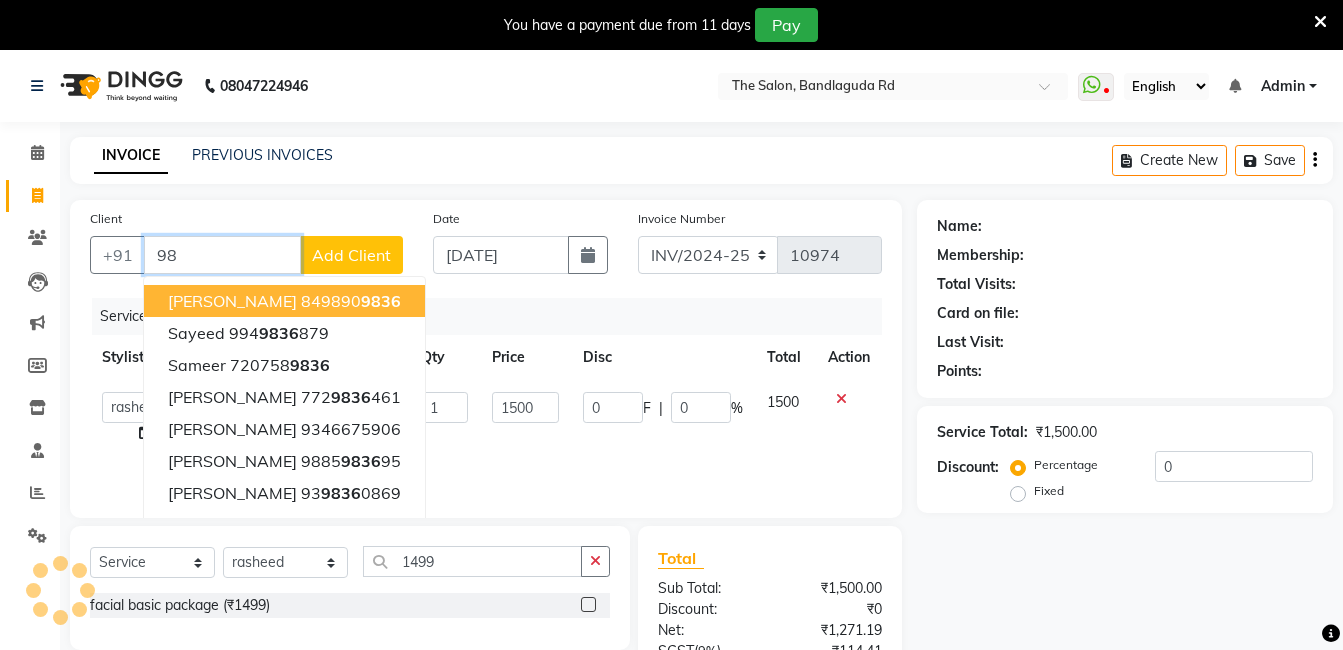 type on "9" 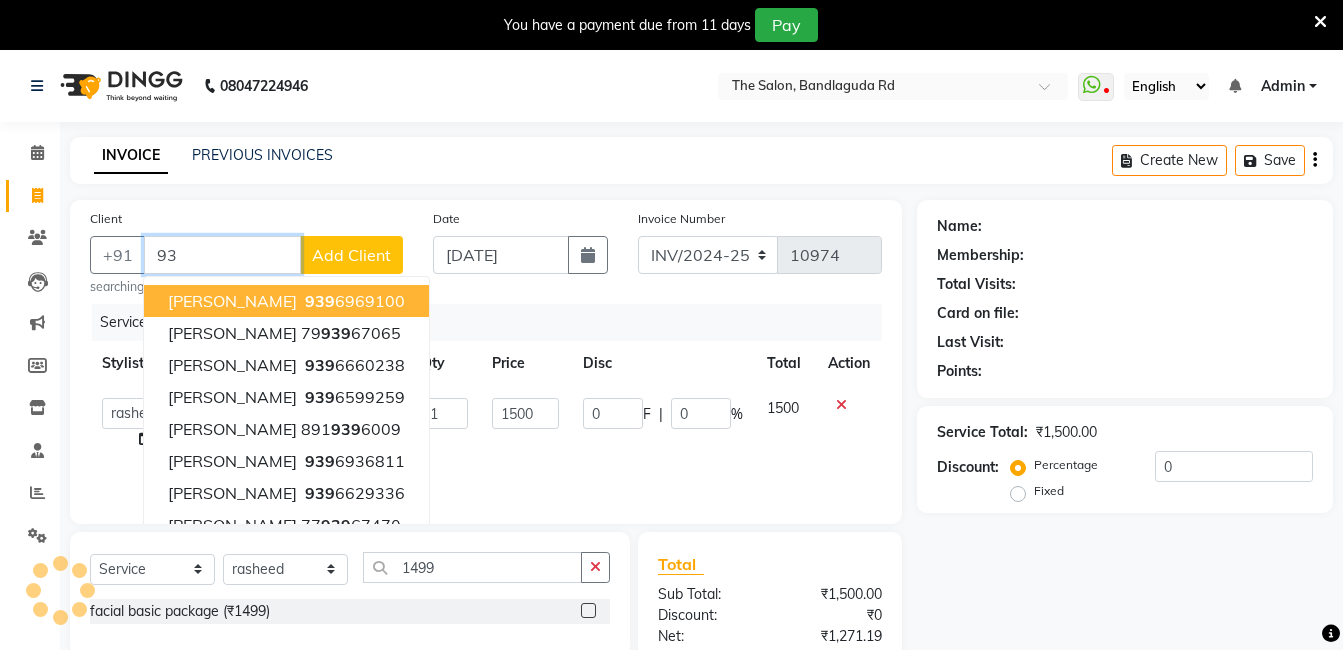type on "9" 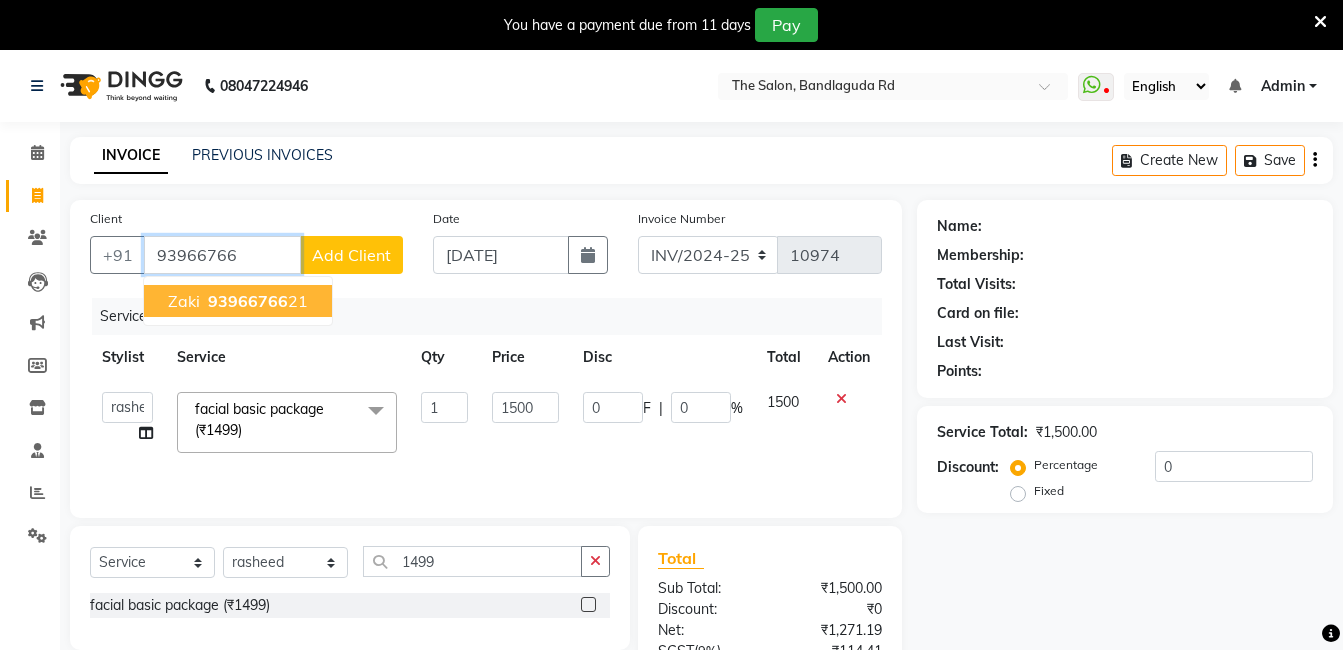 click on "93966766" at bounding box center [248, 301] 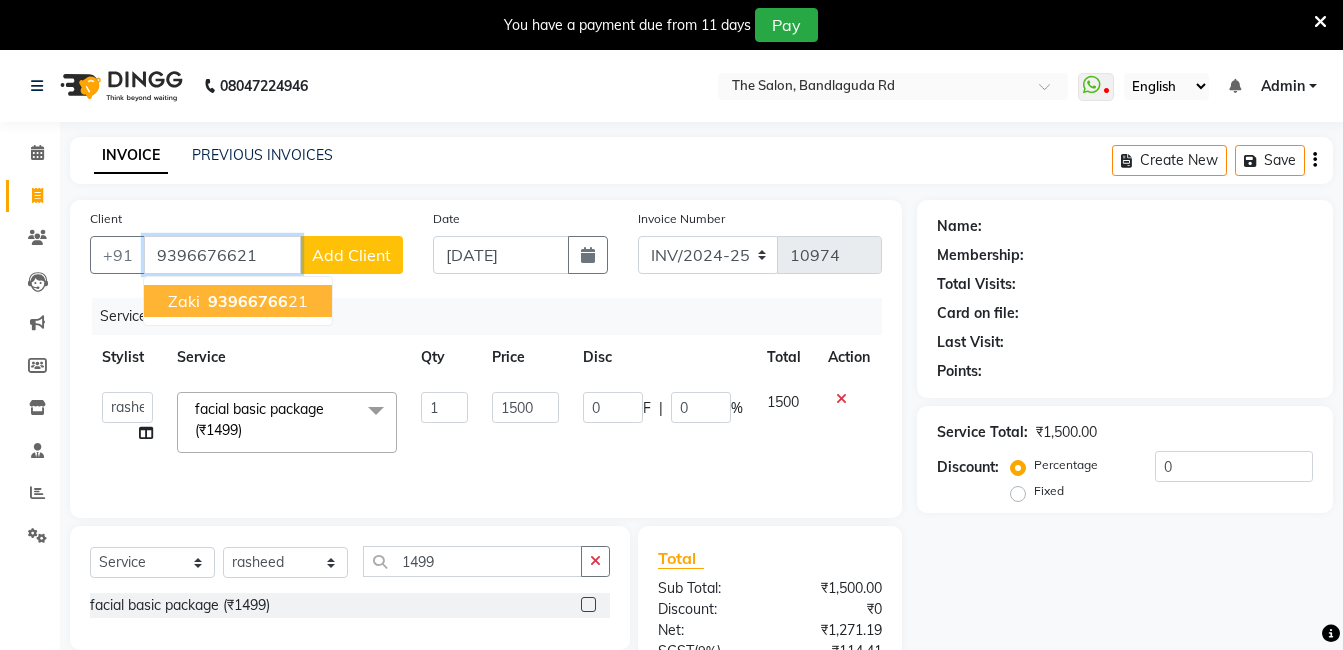 type on "9396676621" 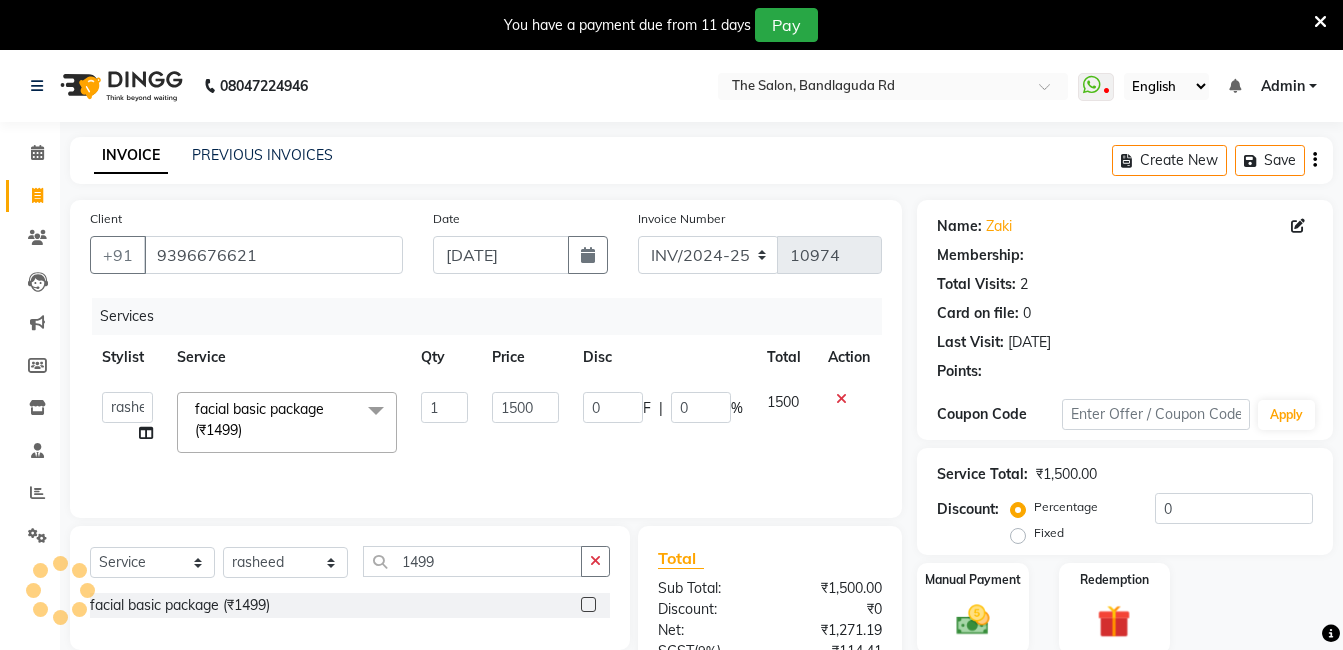select on "1: Object" 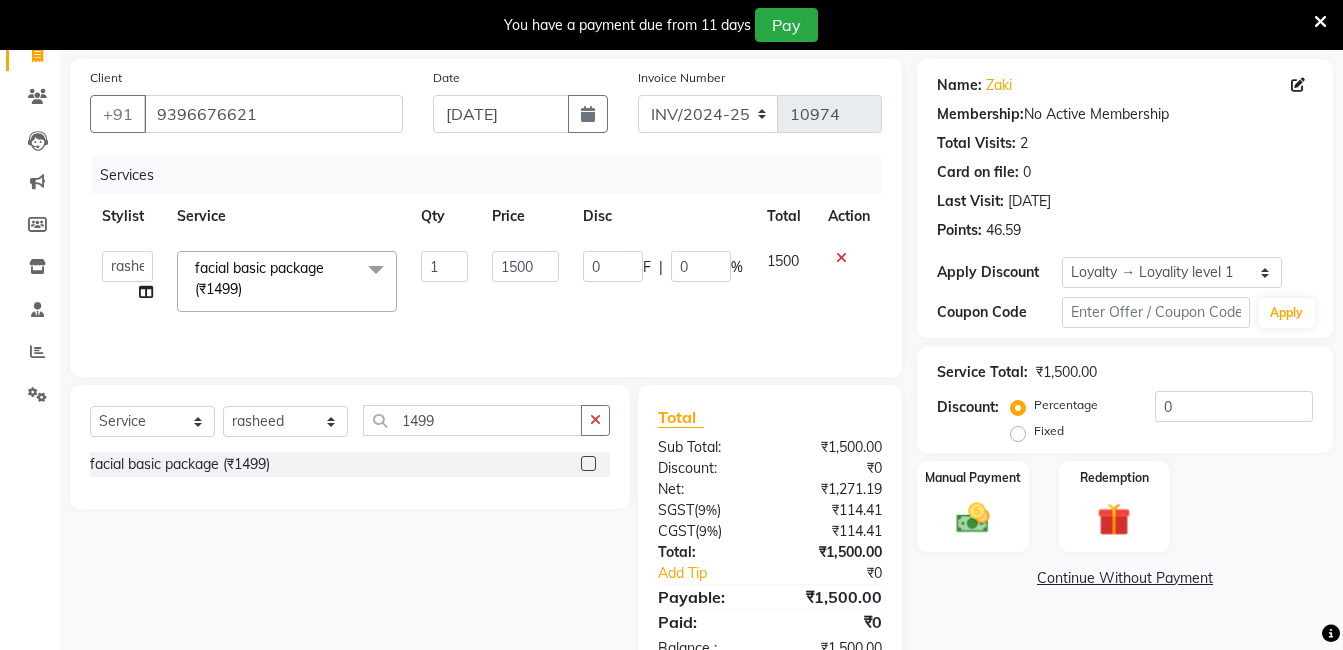 scroll, scrollTop: 200, scrollLeft: 0, axis: vertical 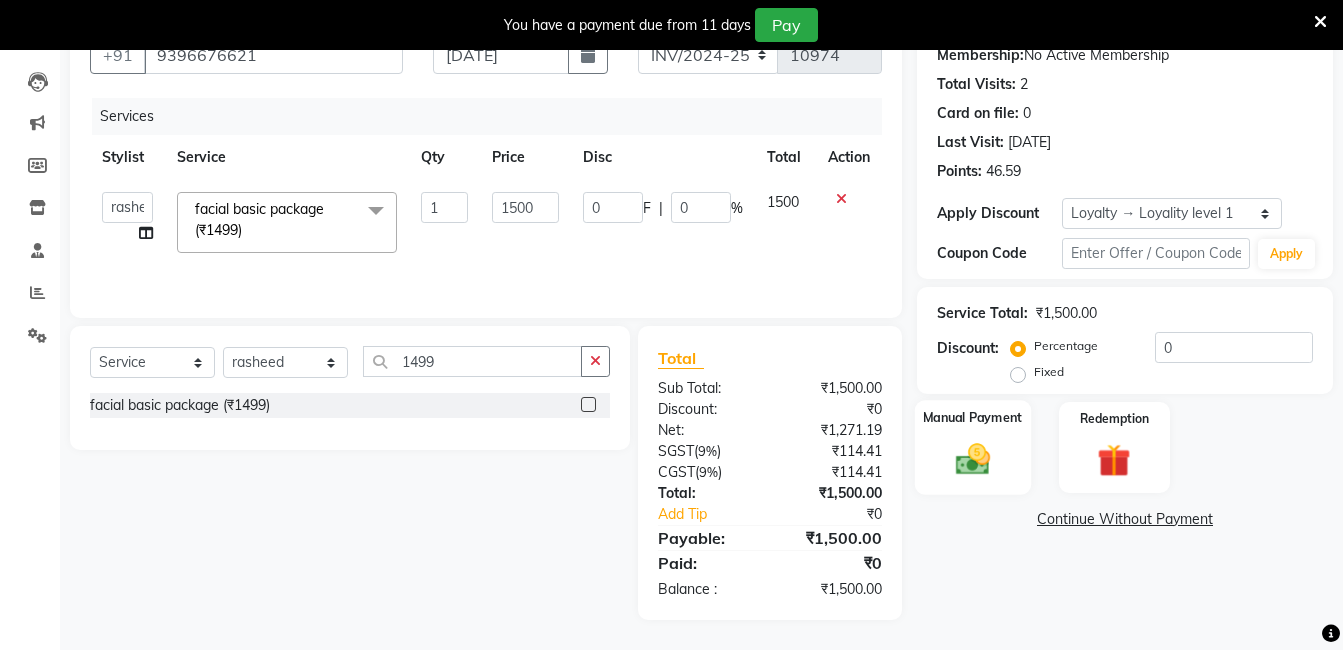 click 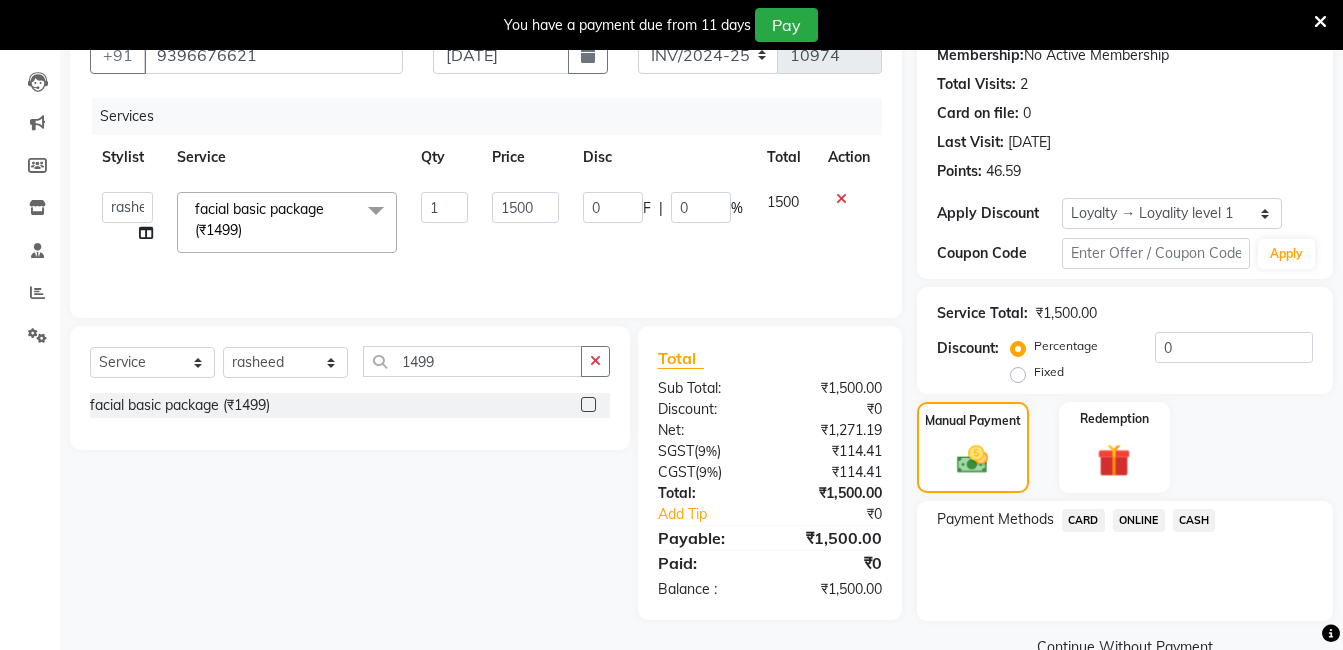 click on "ONLINE" 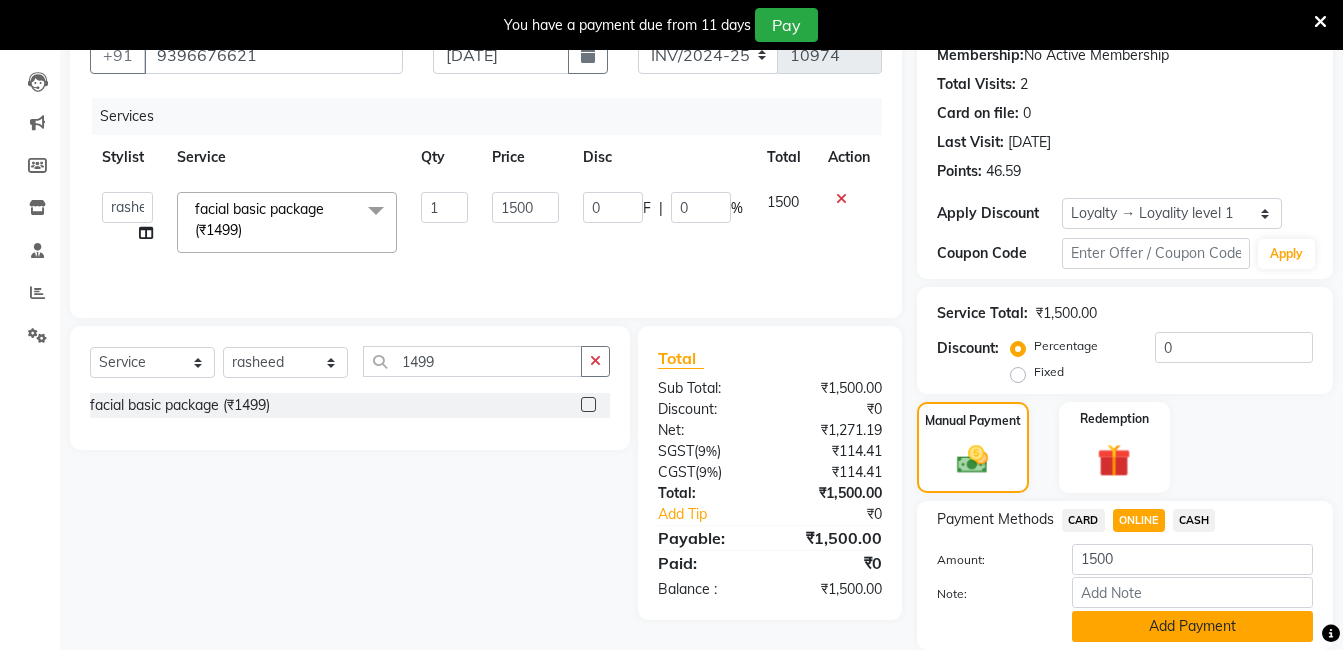 click on "Add Payment" 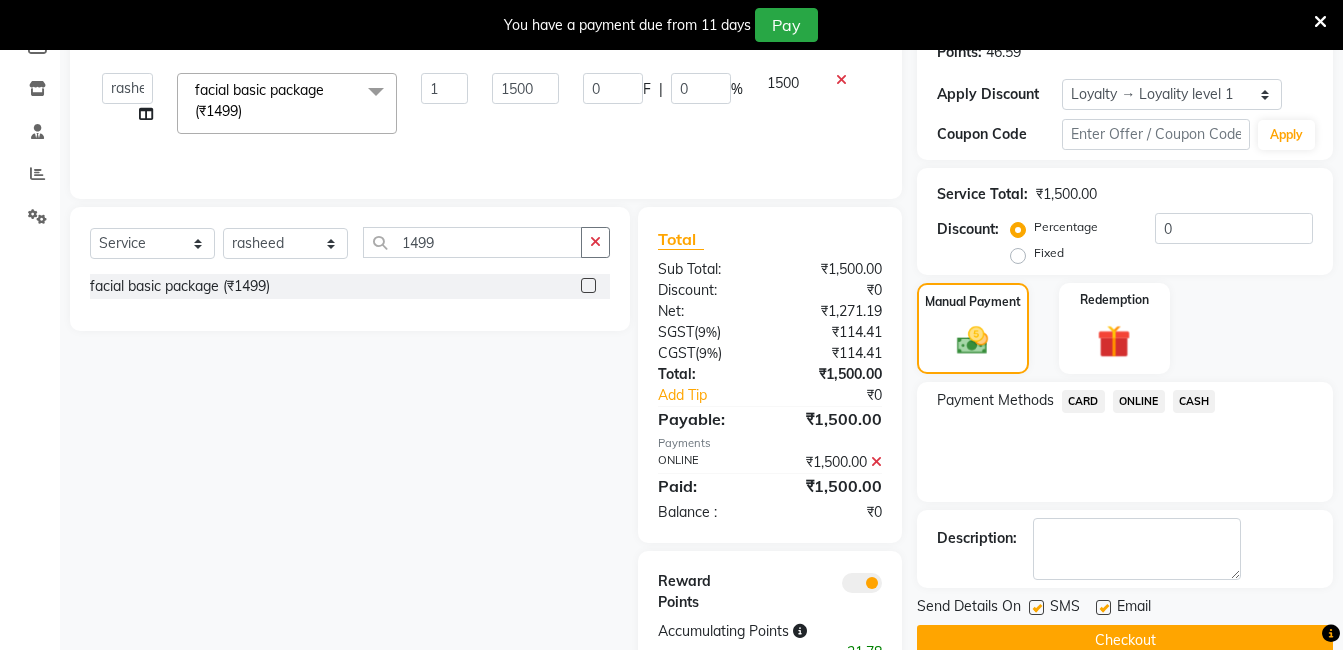 scroll, scrollTop: 382, scrollLeft: 0, axis: vertical 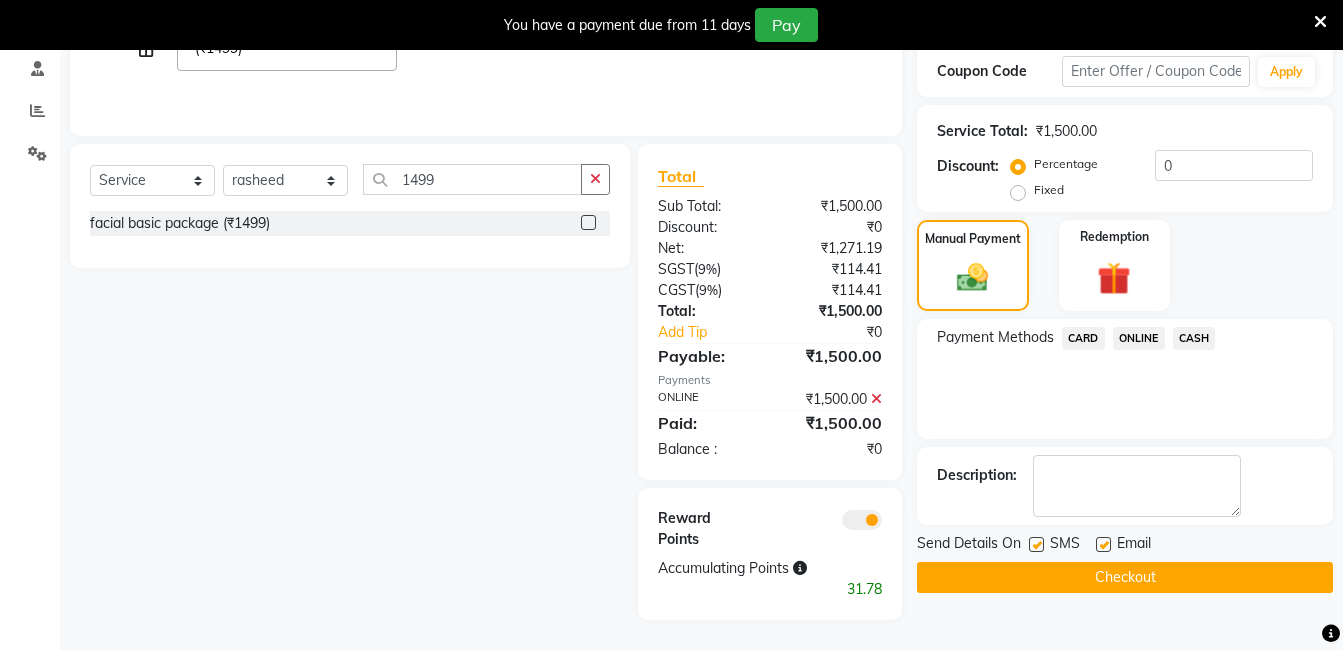 click on "Checkout" 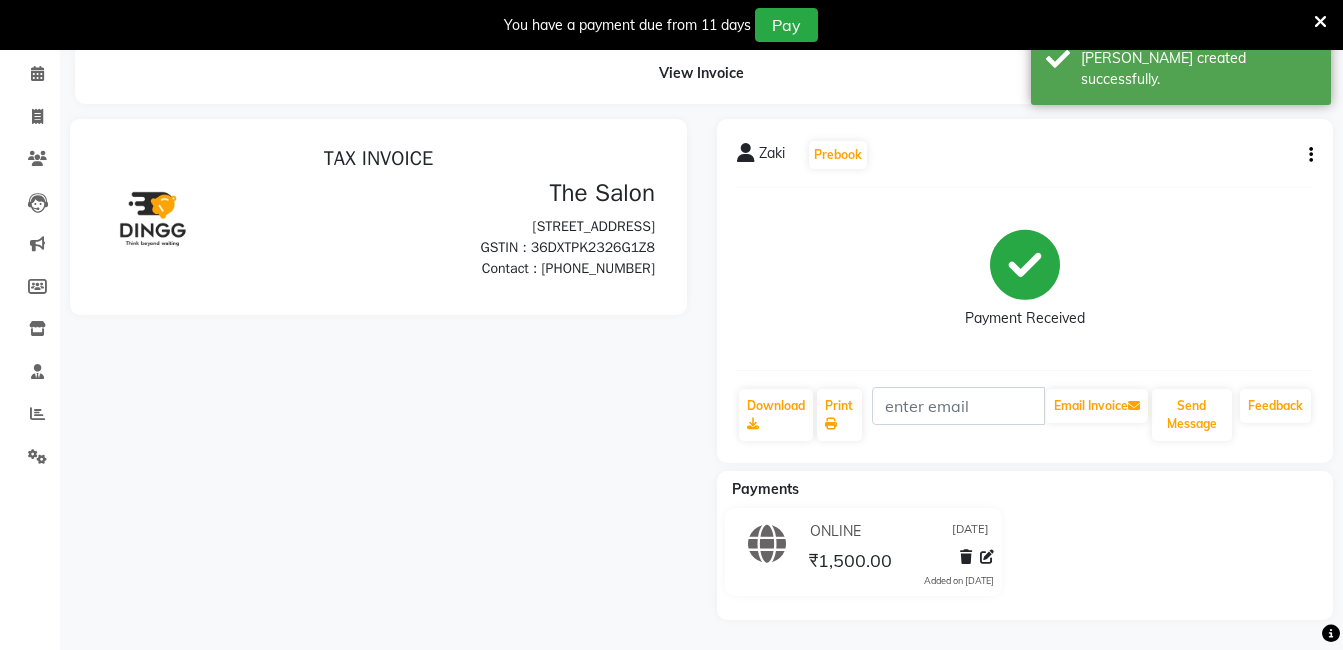 scroll, scrollTop: 0, scrollLeft: 0, axis: both 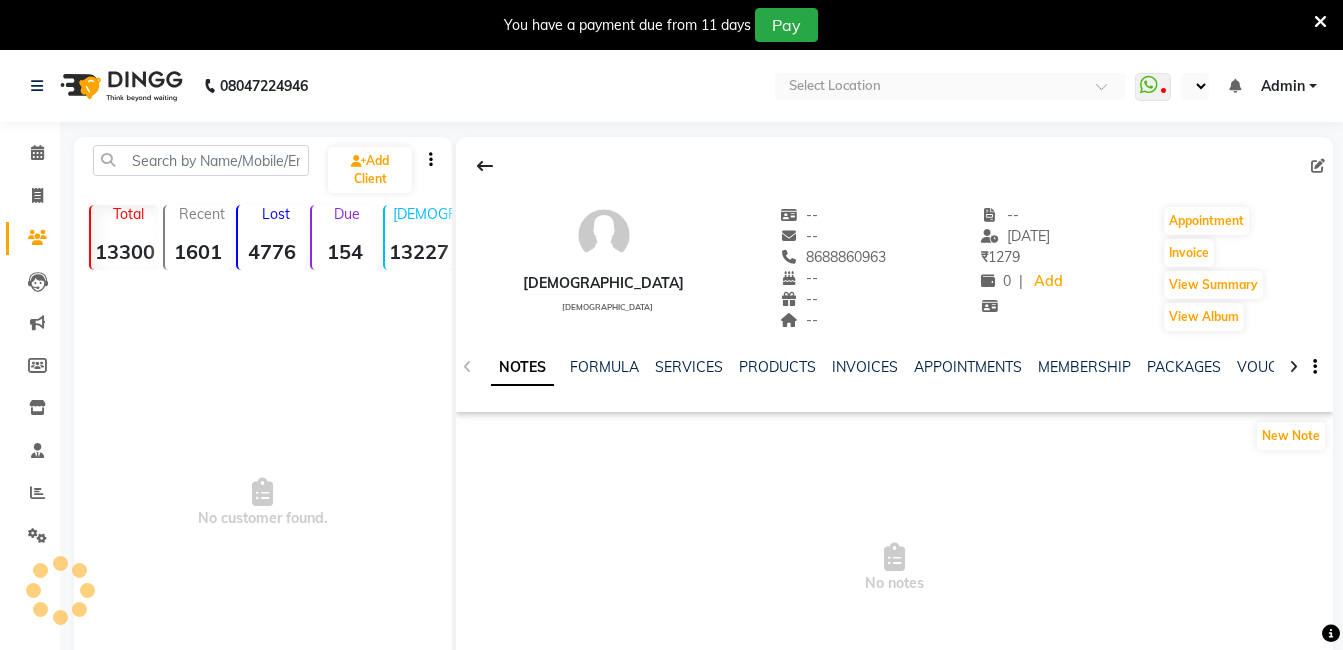 select on "en" 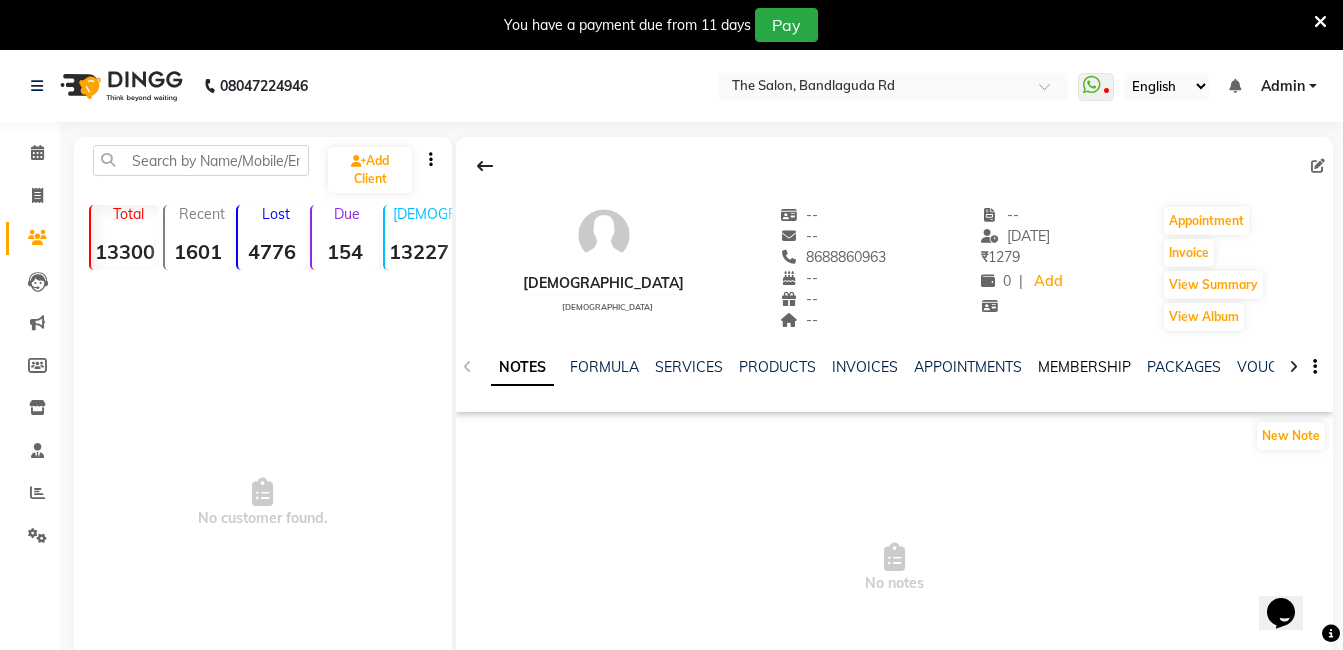scroll, scrollTop: 0, scrollLeft: 0, axis: both 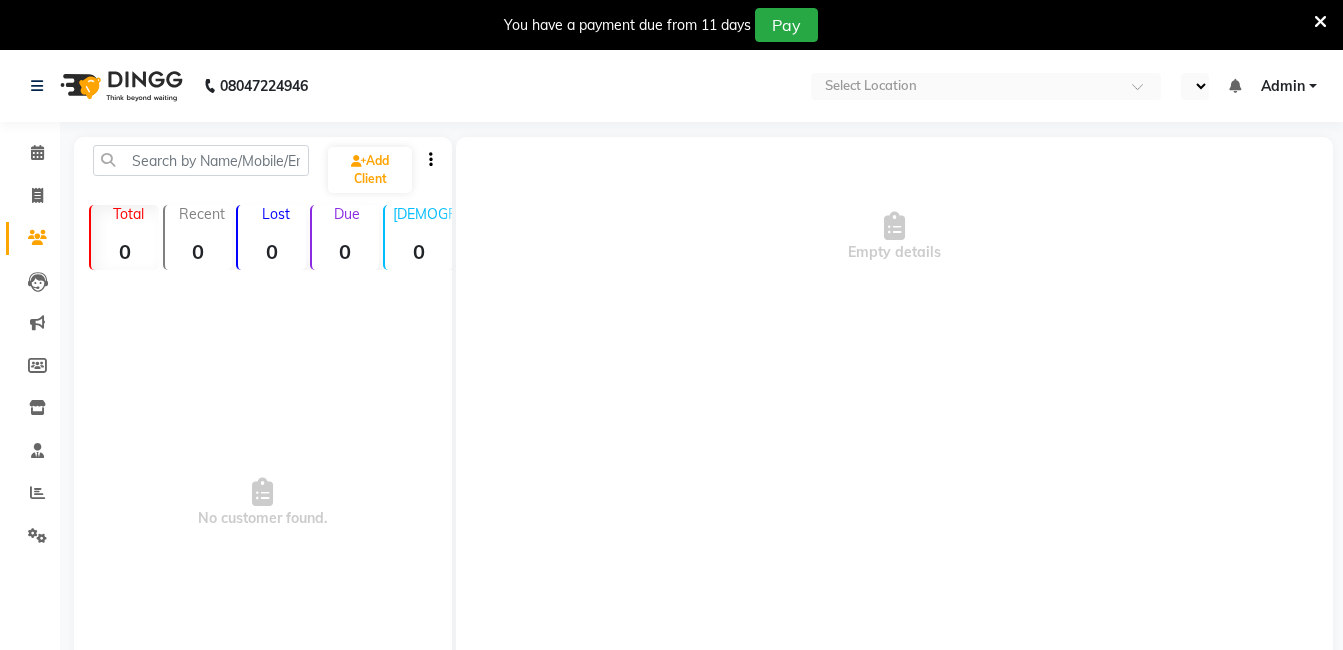 select on "en" 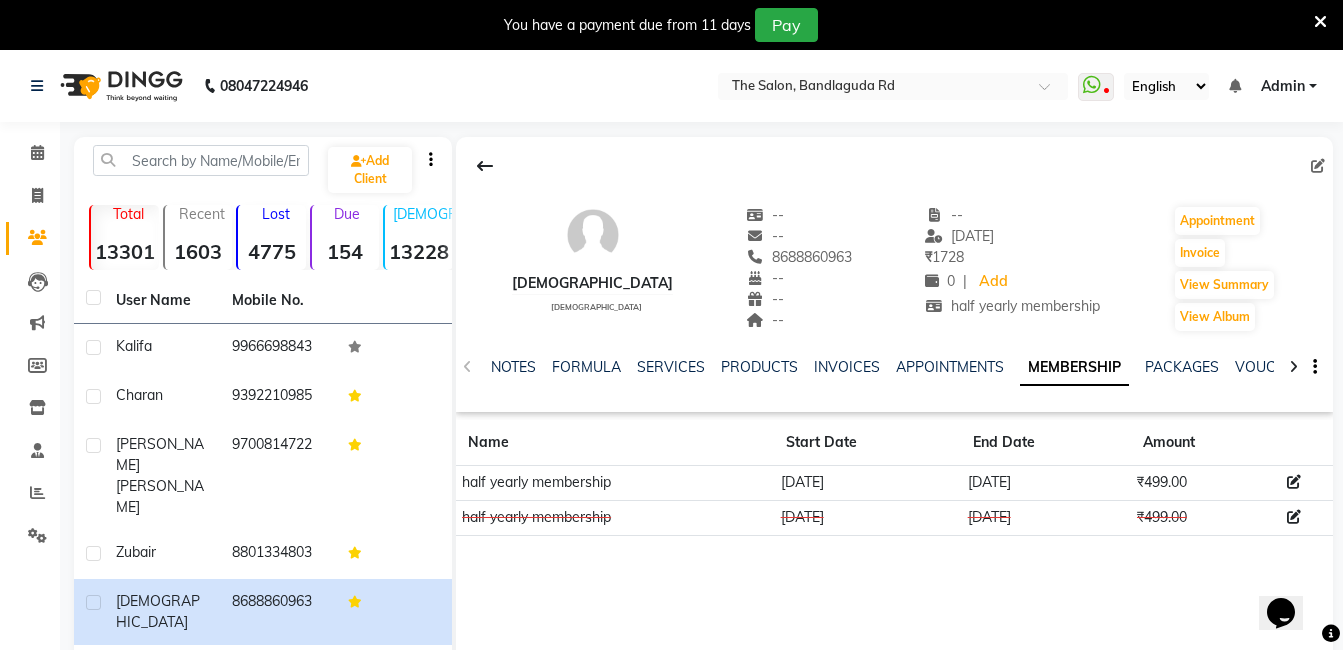 scroll, scrollTop: 0, scrollLeft: 0, axis: both 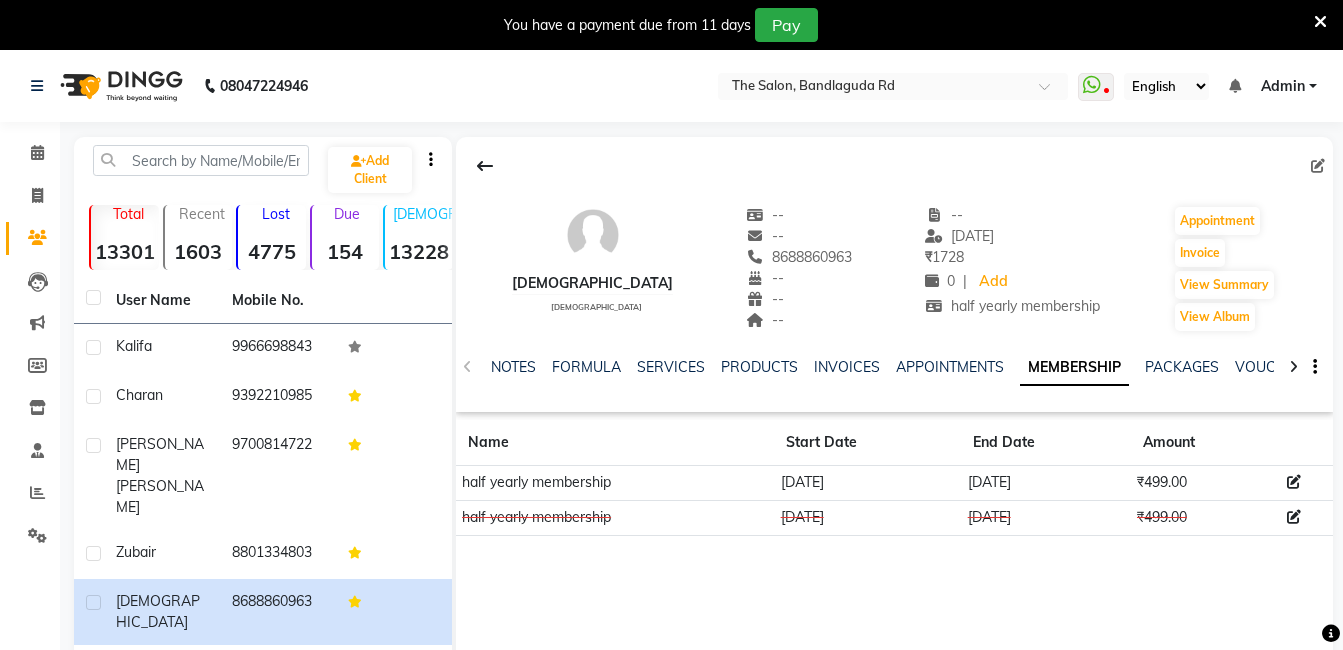 click 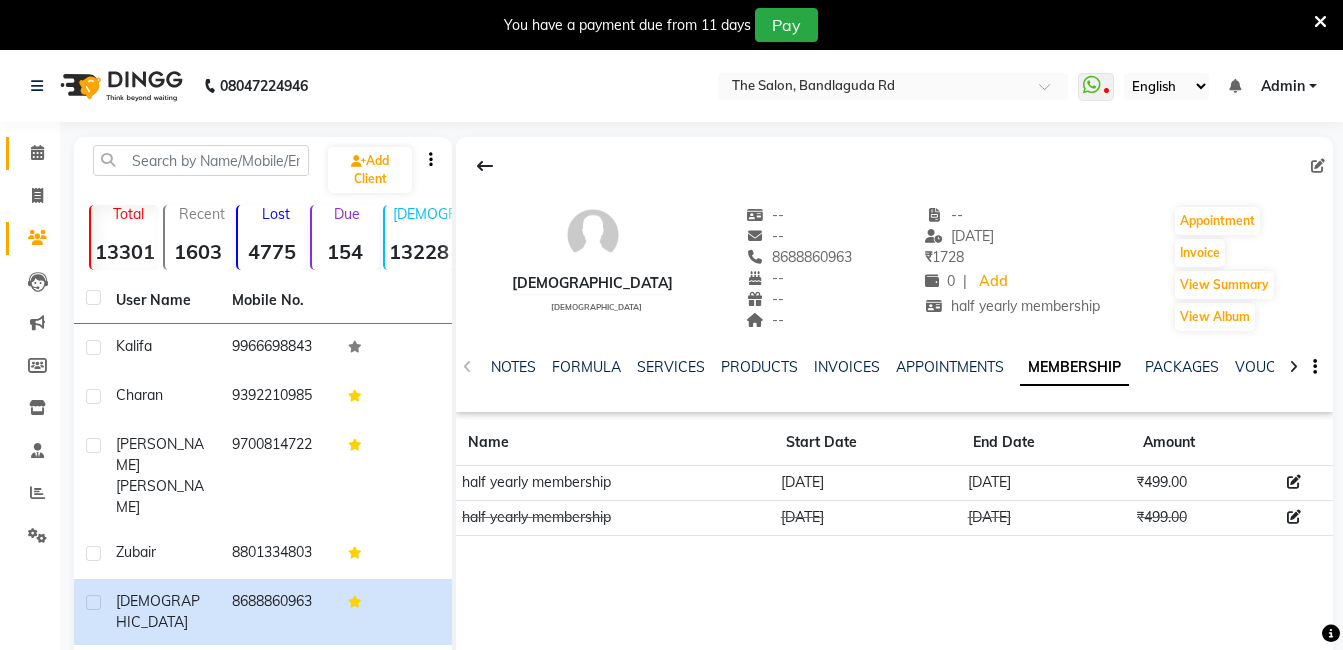 click on "Calendar" 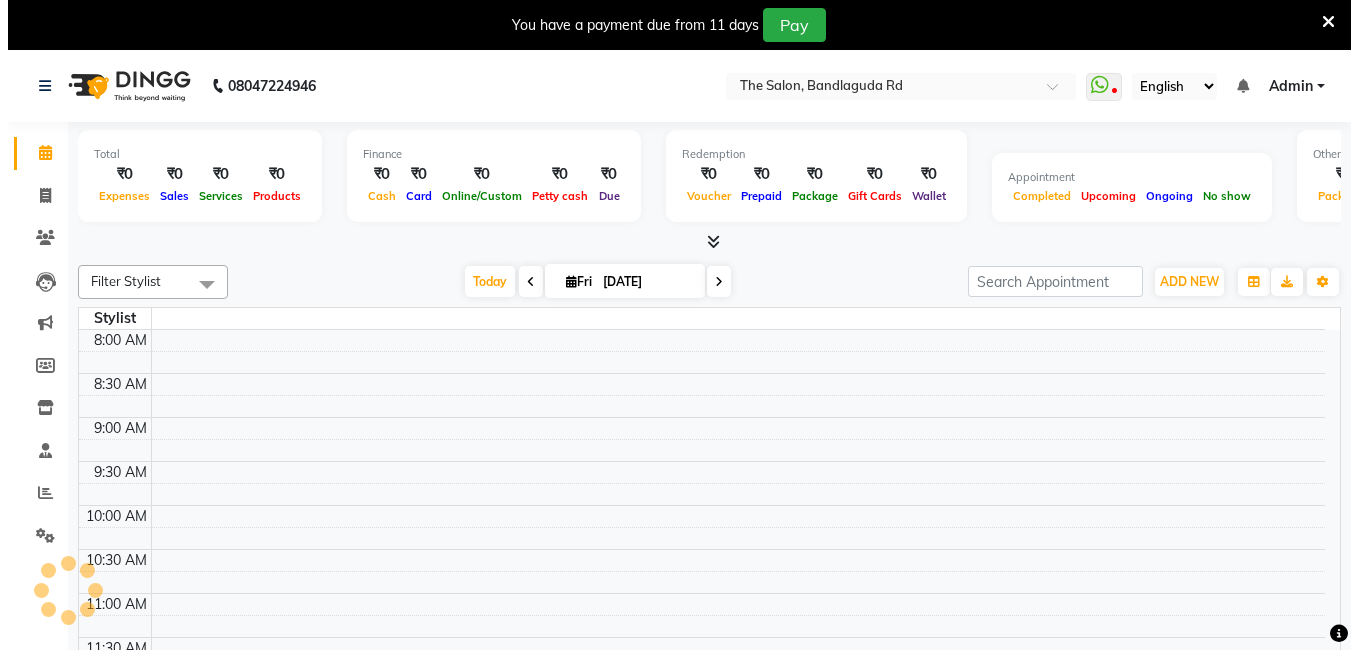 scroll, scrollTop: 0, scrollLeft: 0, axis: both 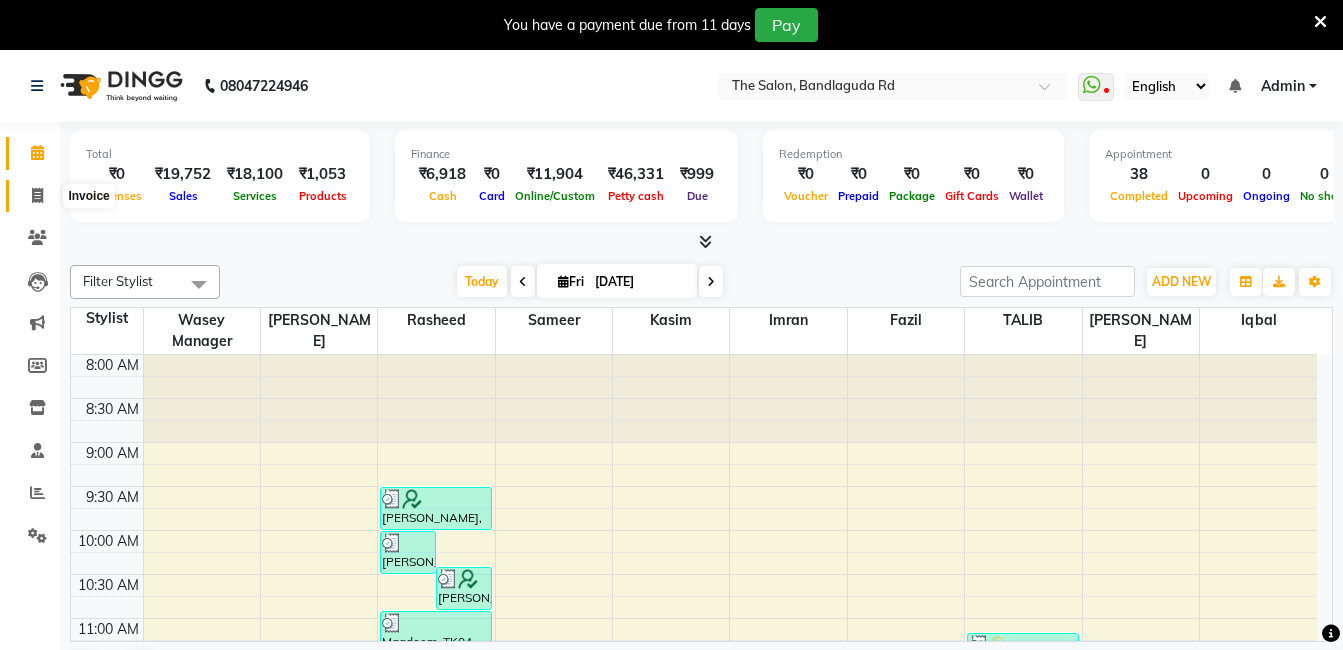 click 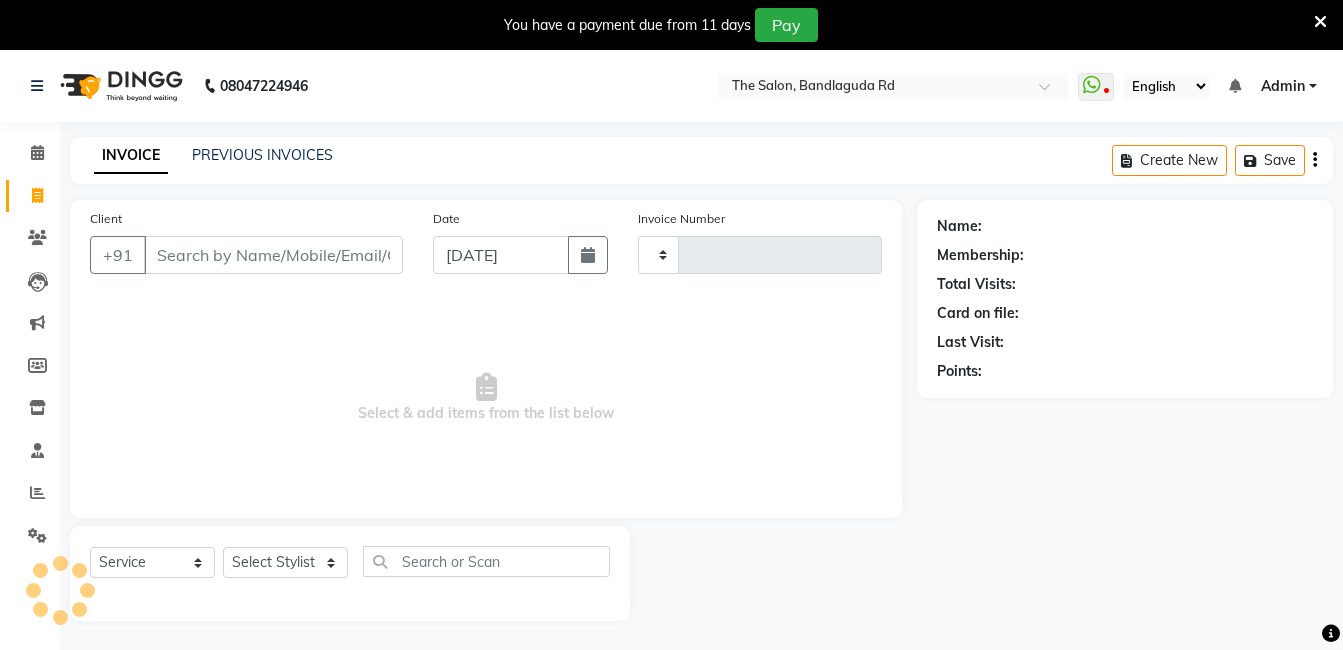 type on "10985" 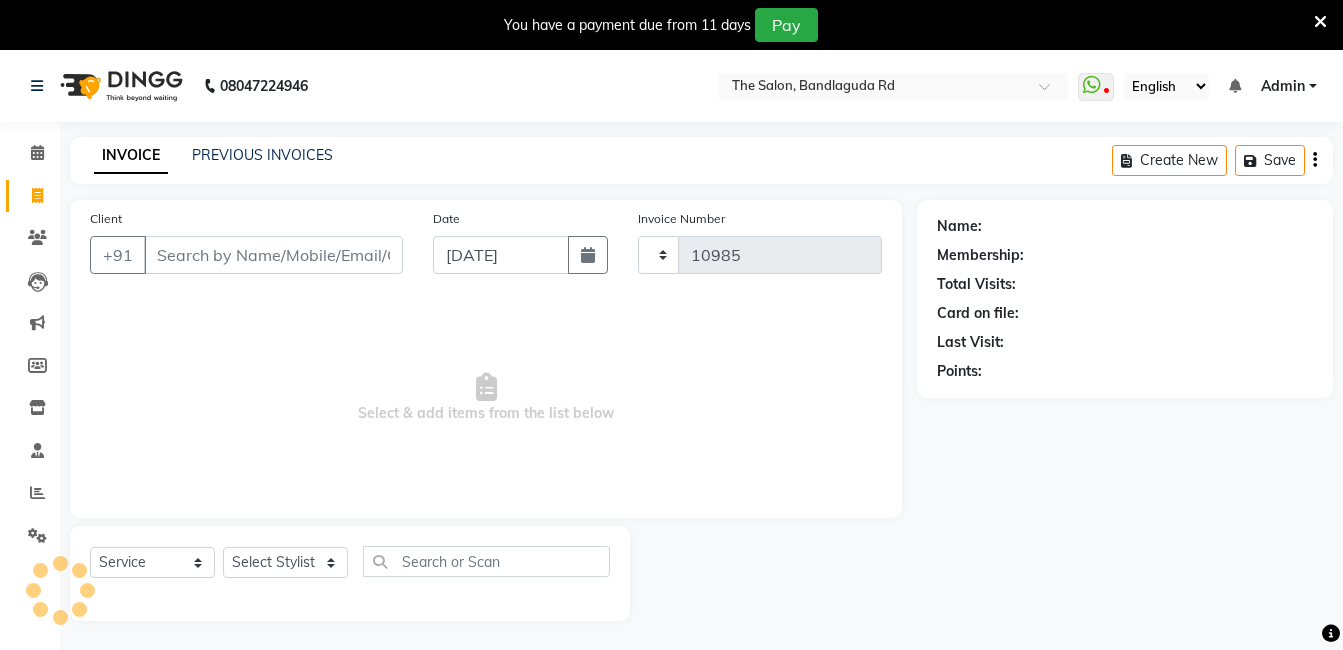 select on "5198" 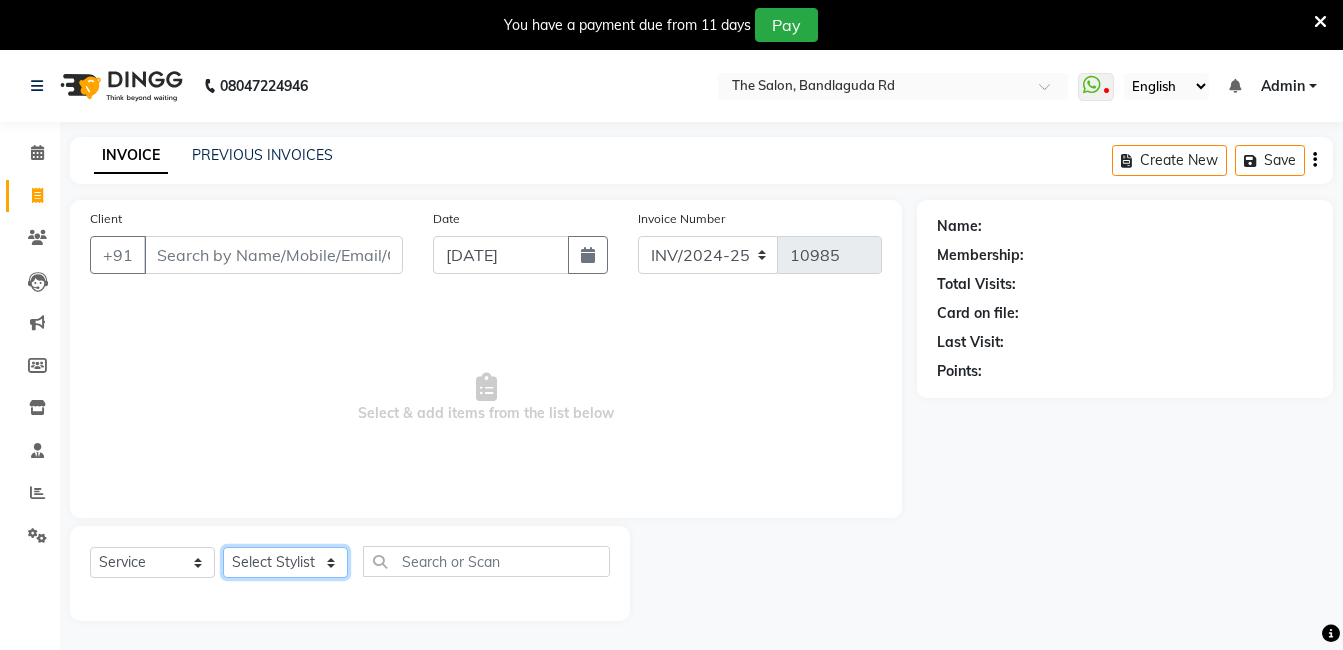 click on "Select Stylist [PERSON_NAME] [PERSON_NAME] kasim [PERSON_NAME] sameer [PERSON_NAME] manager" 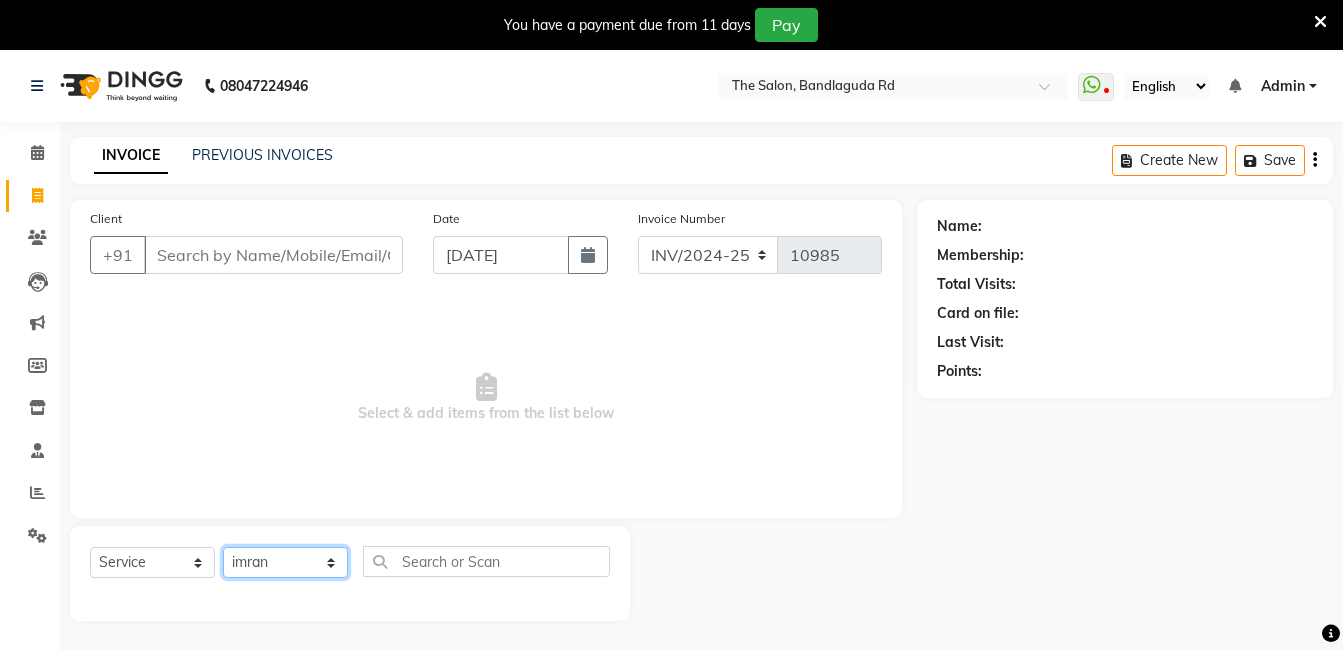 click on "Select Stylist [PERSON_NAME] [PERSON_NAME] kasim [PERSON_NAME] sameer [PERSON_NAME] manager" 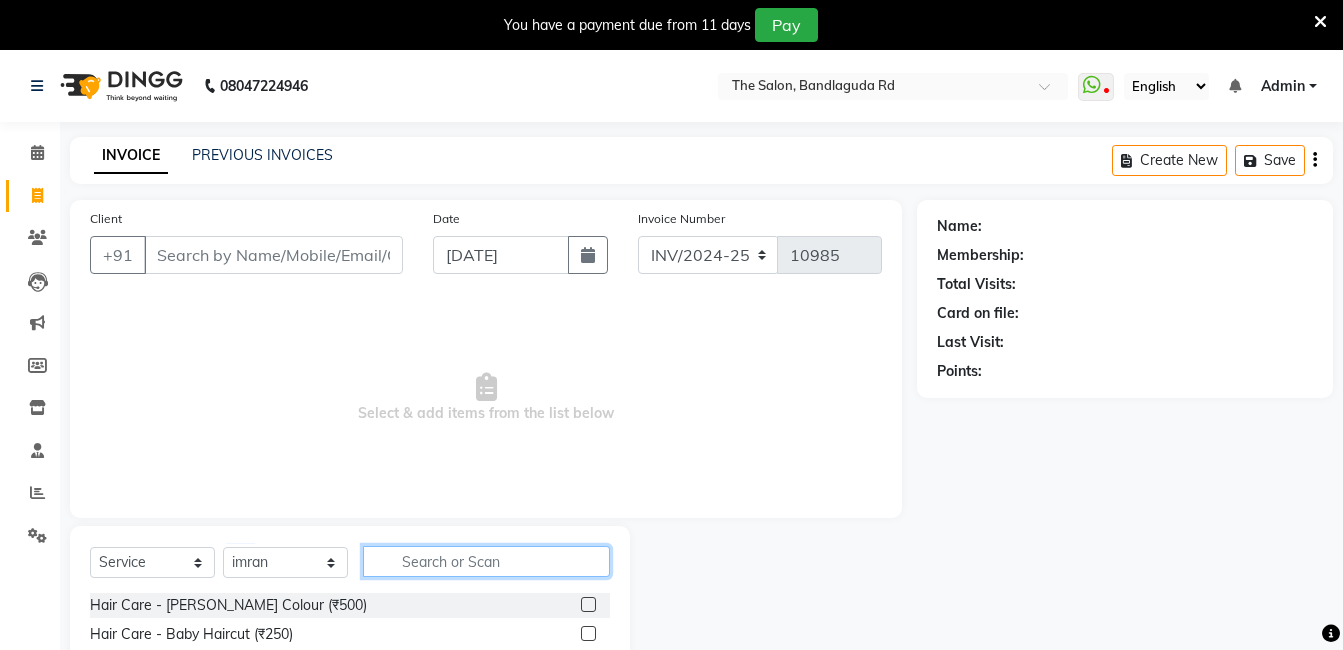 click 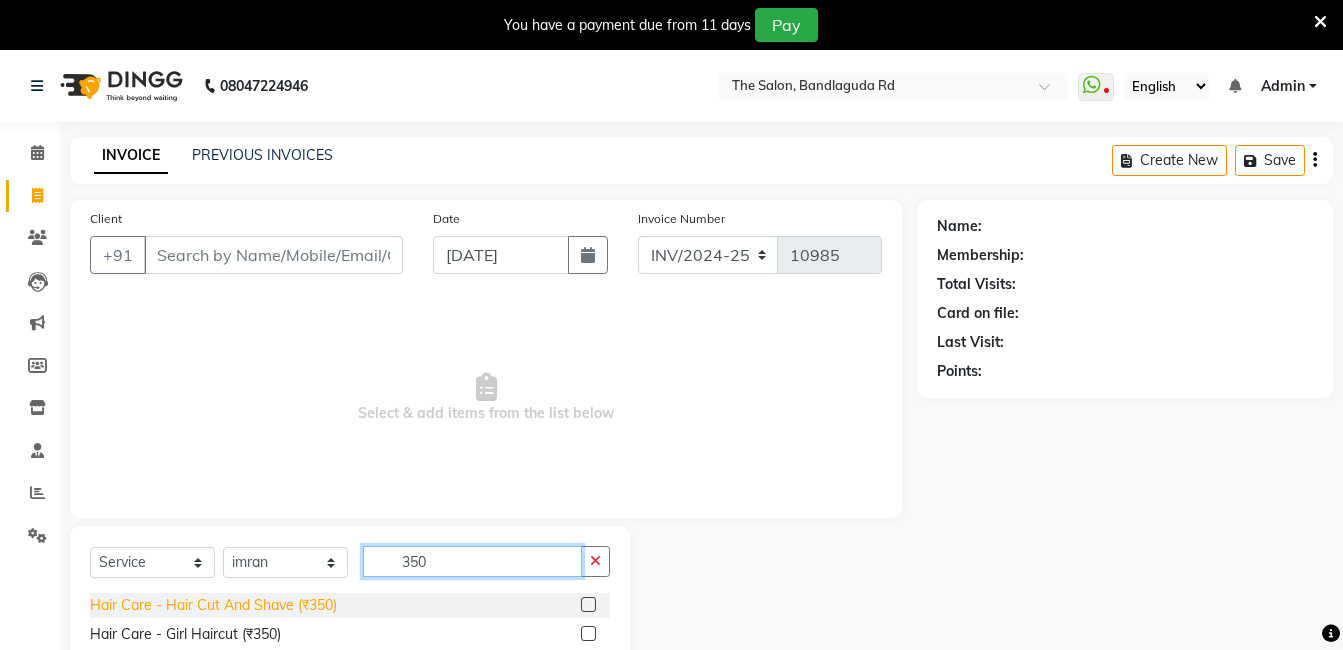 type on "350" 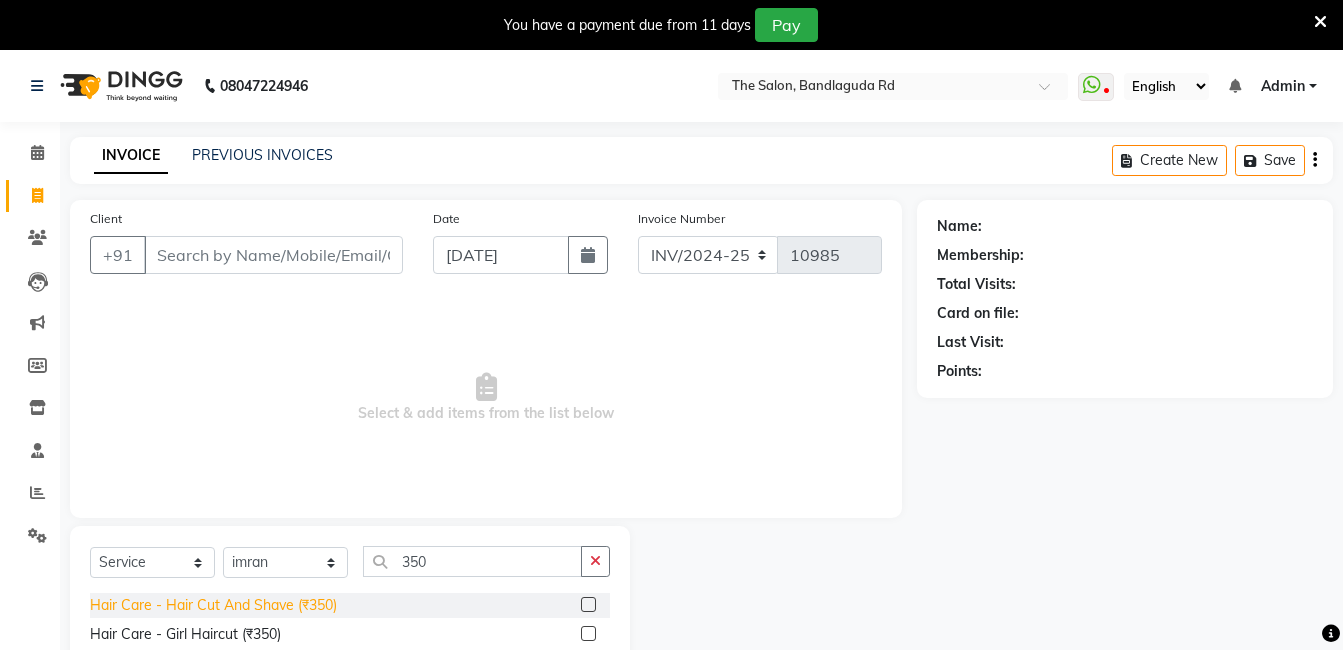 click on "Hair Care - Hair Cut And Shave (₹350)" 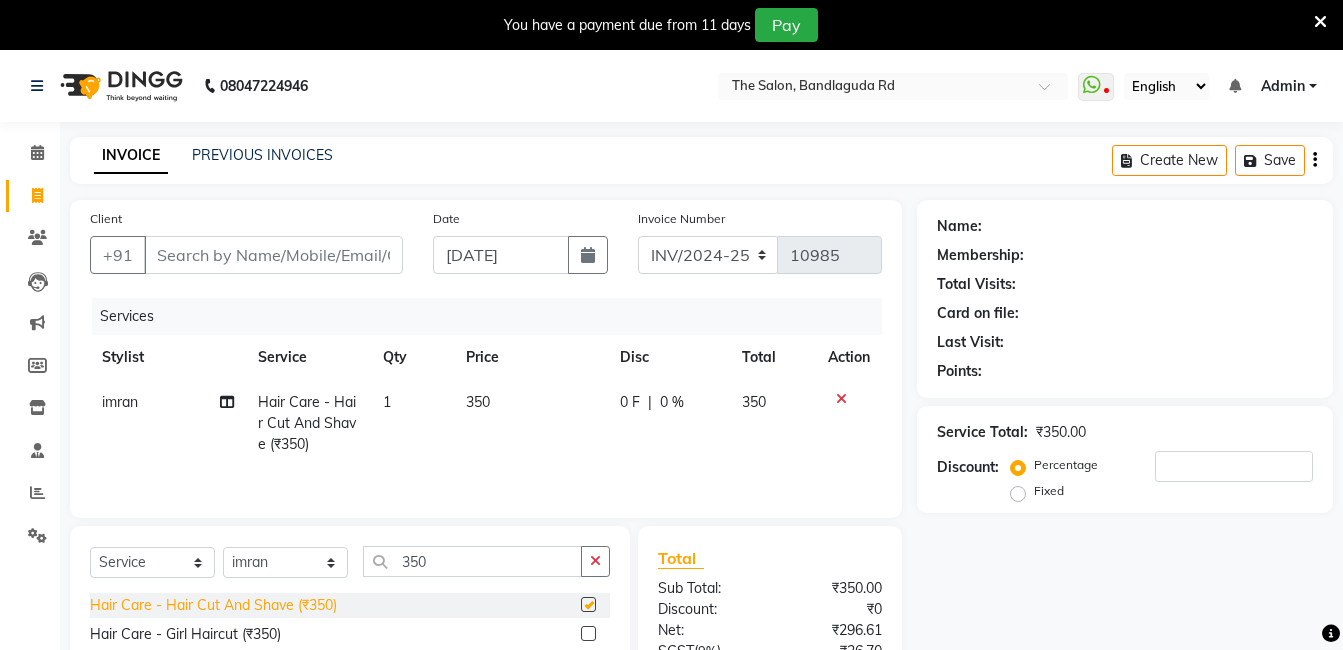 checkbox on "false" 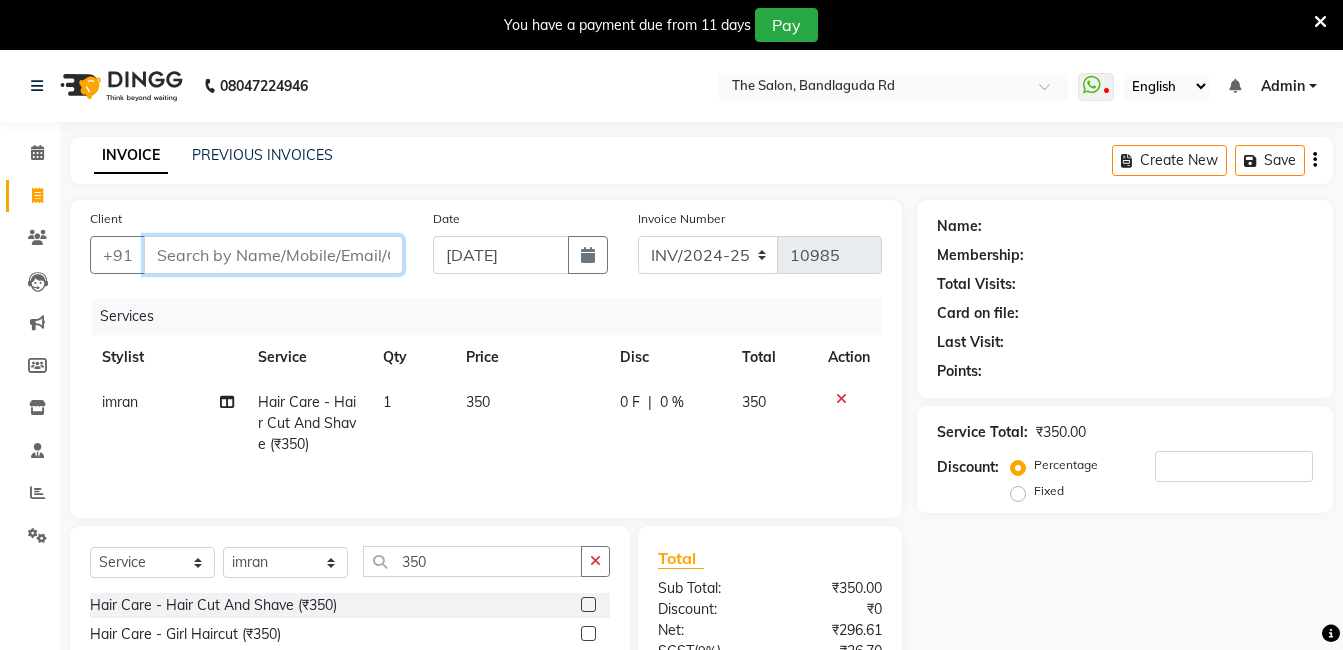 click on "Client" at bounding box center (273, 255) 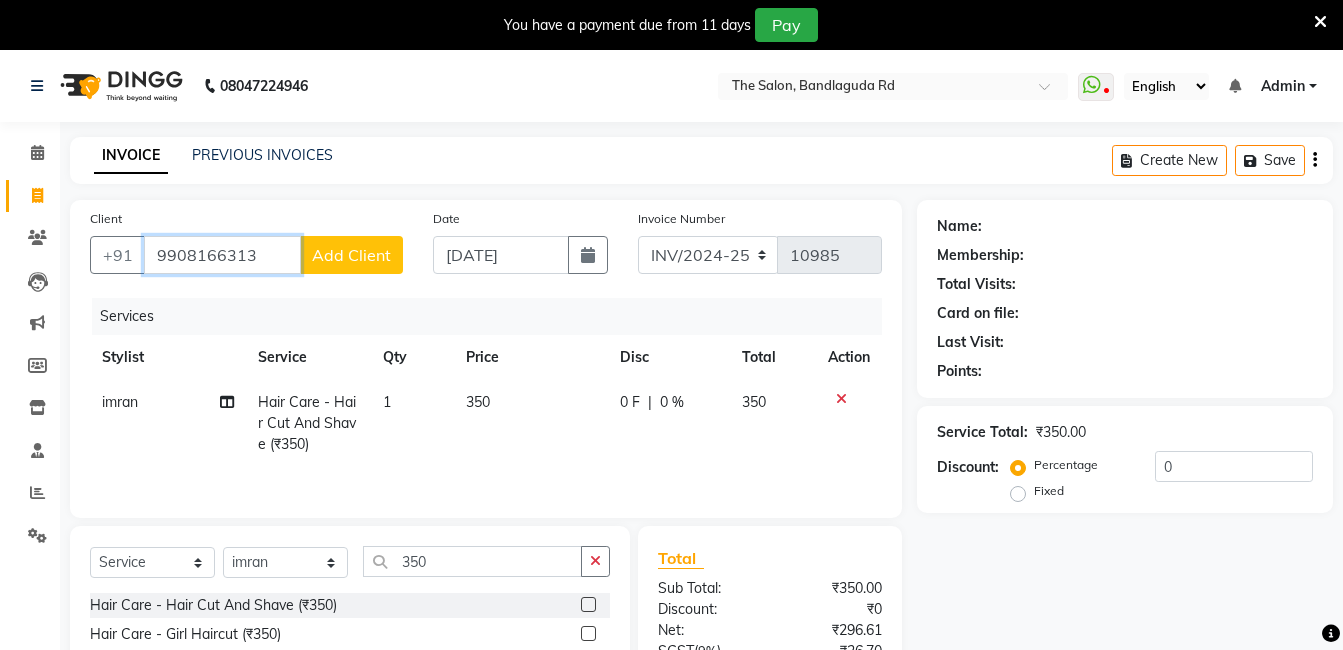 type on "9908166313" 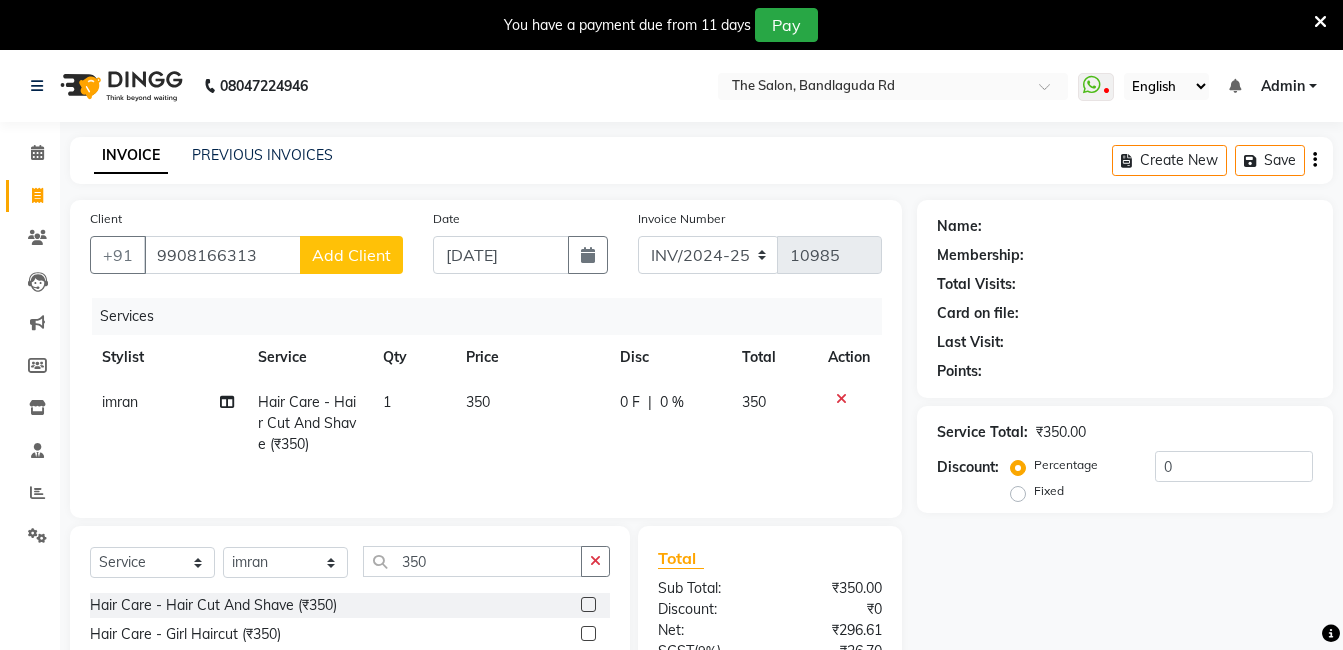 click on "Add Client" 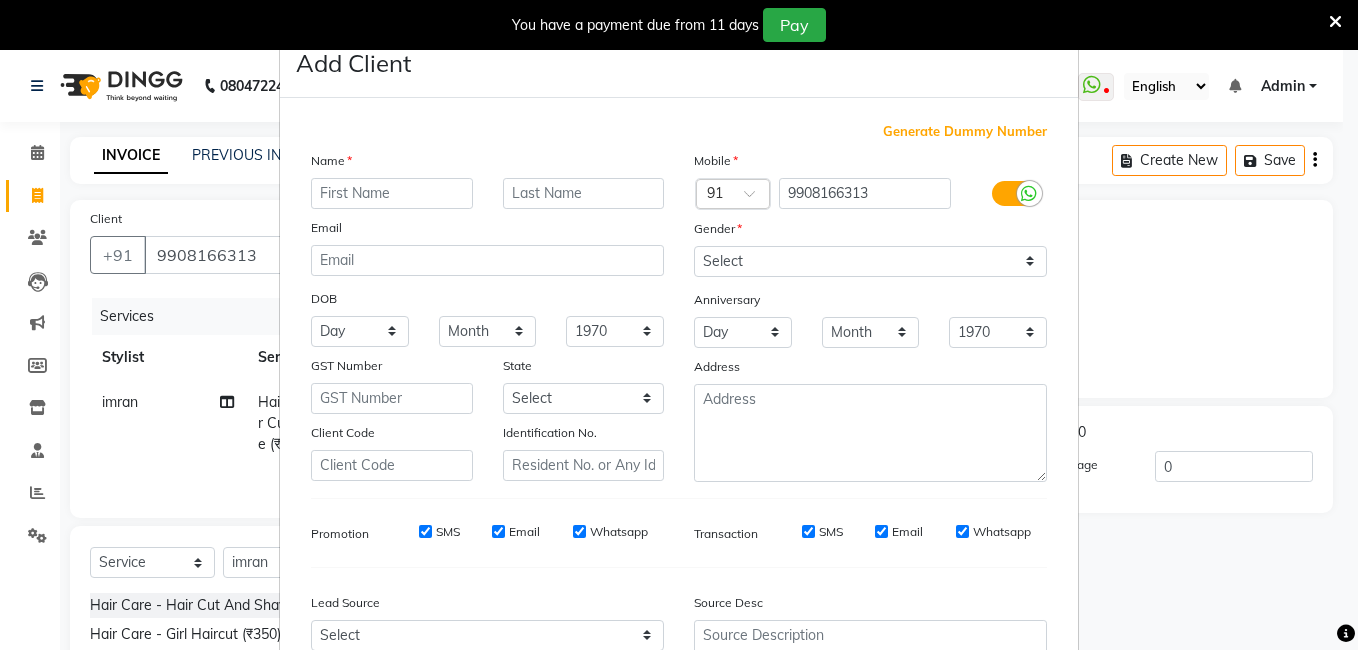 click at bounding box center (392, 193) 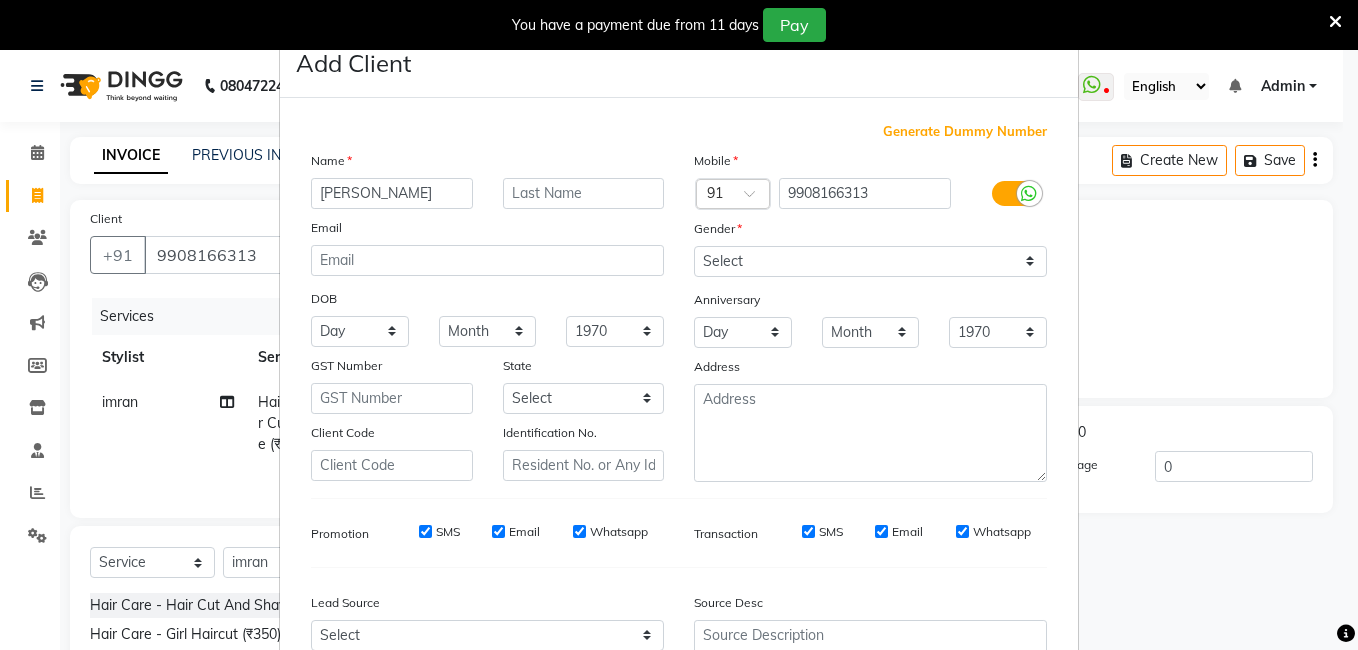 type on "[PERSON_NAME]" 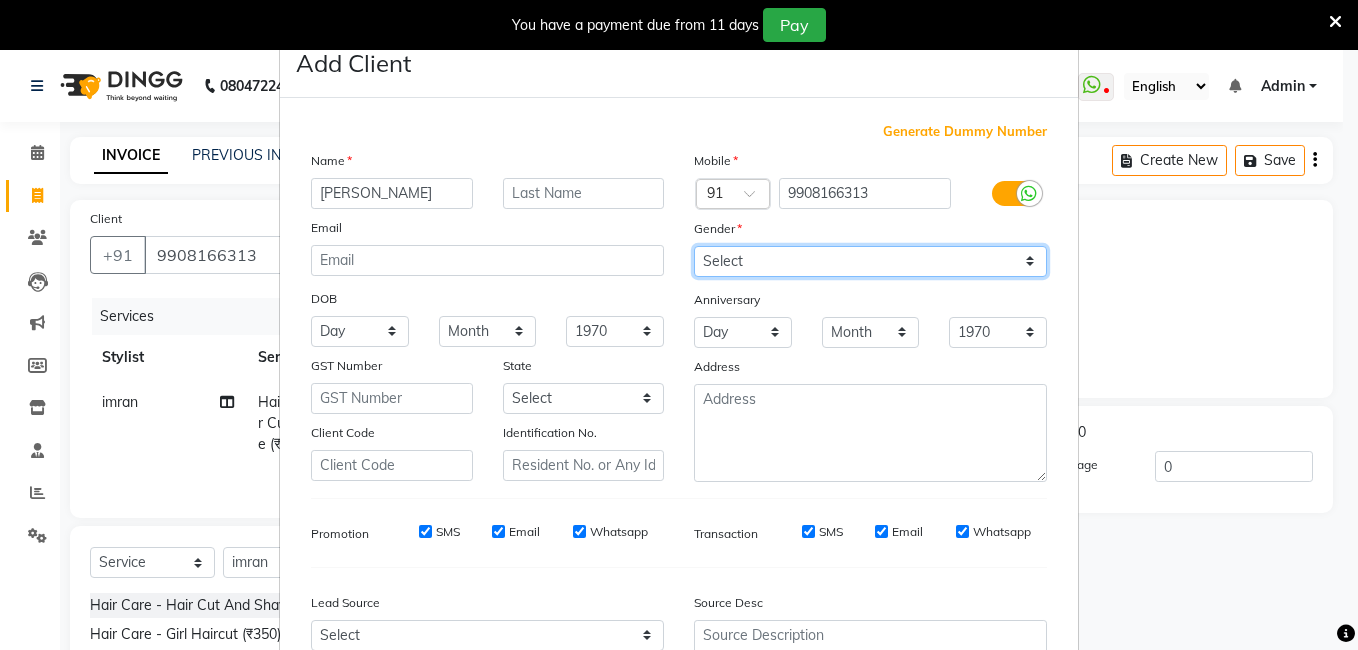 click on "Select [DEMOGRAPHIC_DATA] [DEMOGRAPHIC_DATA] Other Prefer Not To Say" at bounding box center [870, 261] 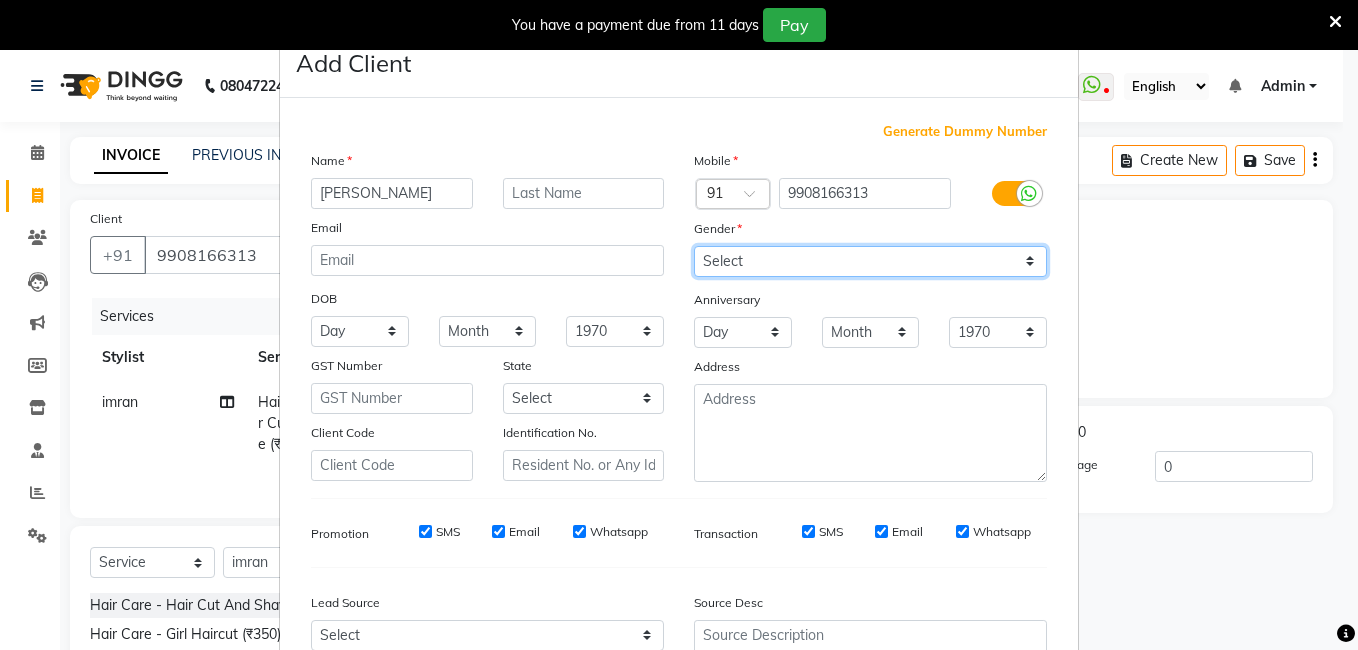 click on "Select [DEMOGRAPHIC_DATA] [DEMOGRAPHIC_DATA] Other Prefer Not To Say" at bounding box center (870, 261) 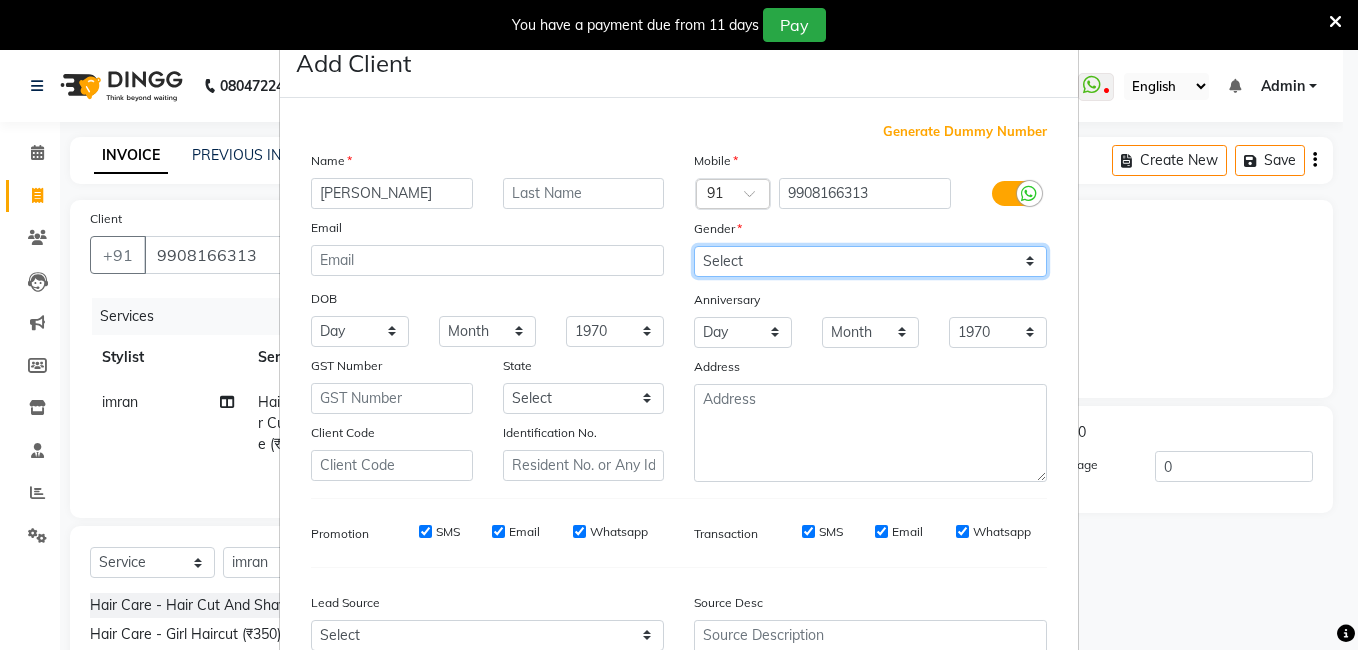 click on "Select [DEMOGRAPHIC_DATA] [DEMOGRAPHIC_DATA] Other Prefer Not To Say" at bounding box center (870, 261) 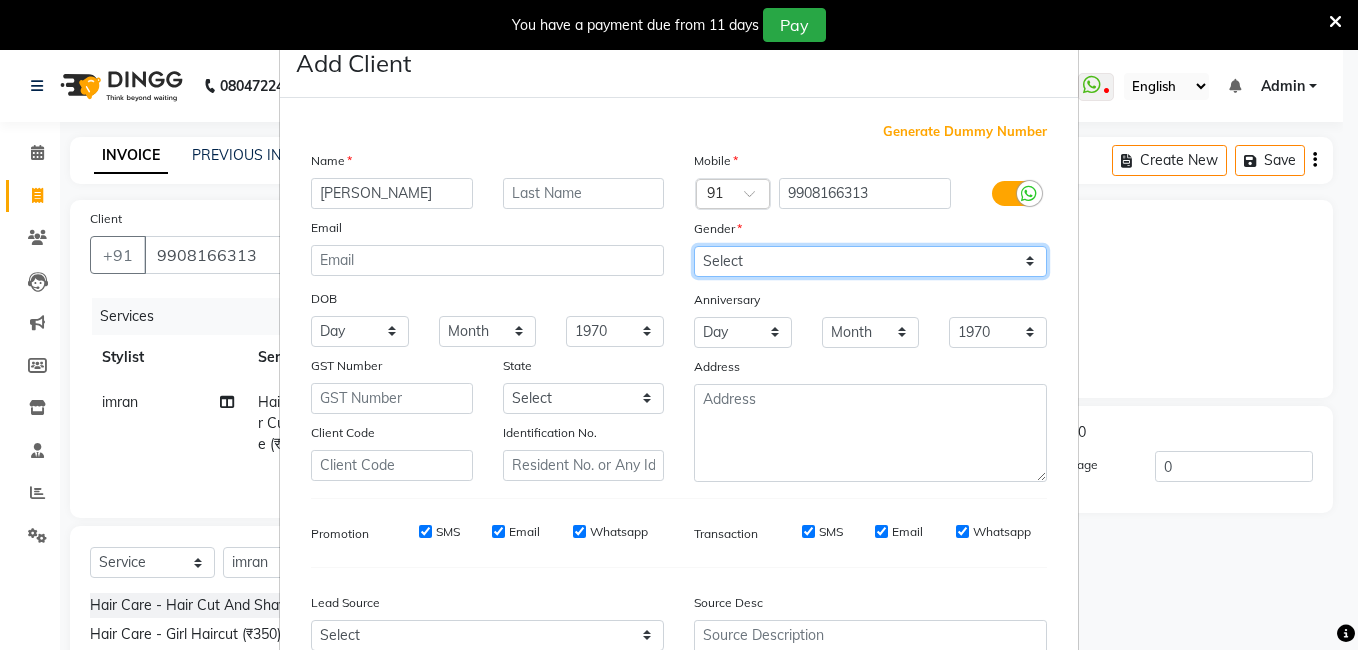 click on "Select [DEMOGRAPHIC_DATA] [DEMOGRAPHIC_DATA] Other Prefer Not To Say" at bounding box center (870, 261) 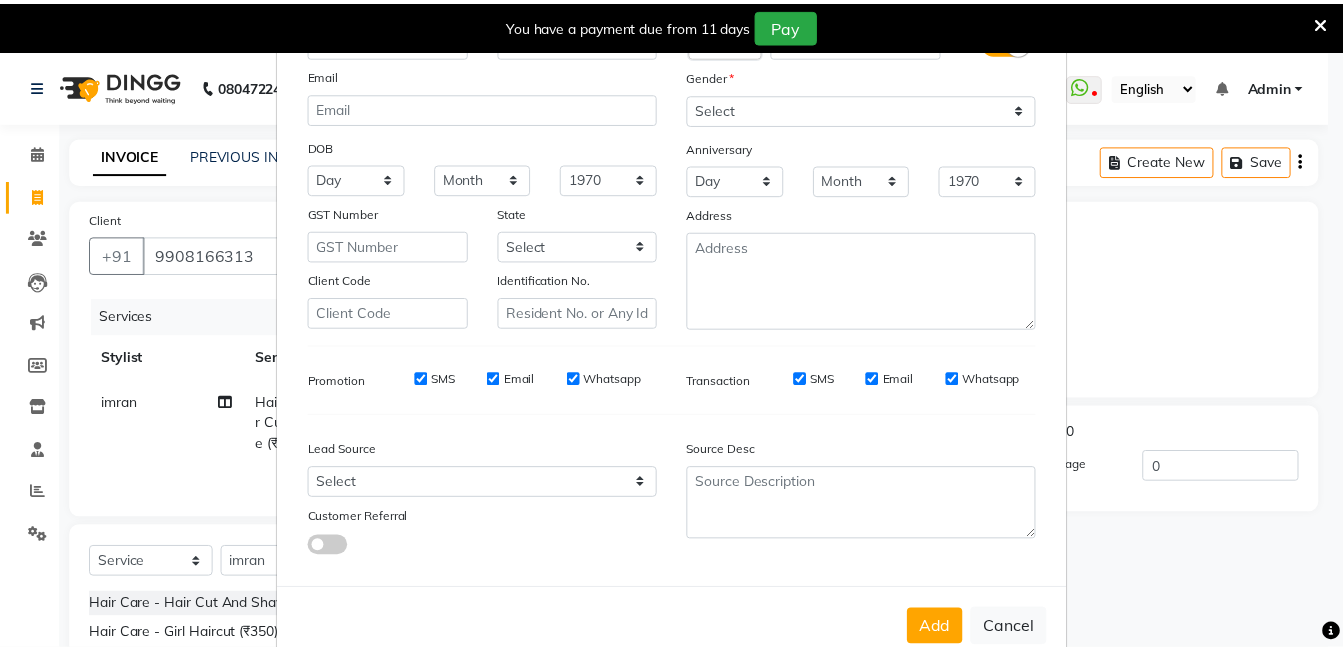 scroll, scrollTop: 199, scrollLeft: 0, axis: vertical 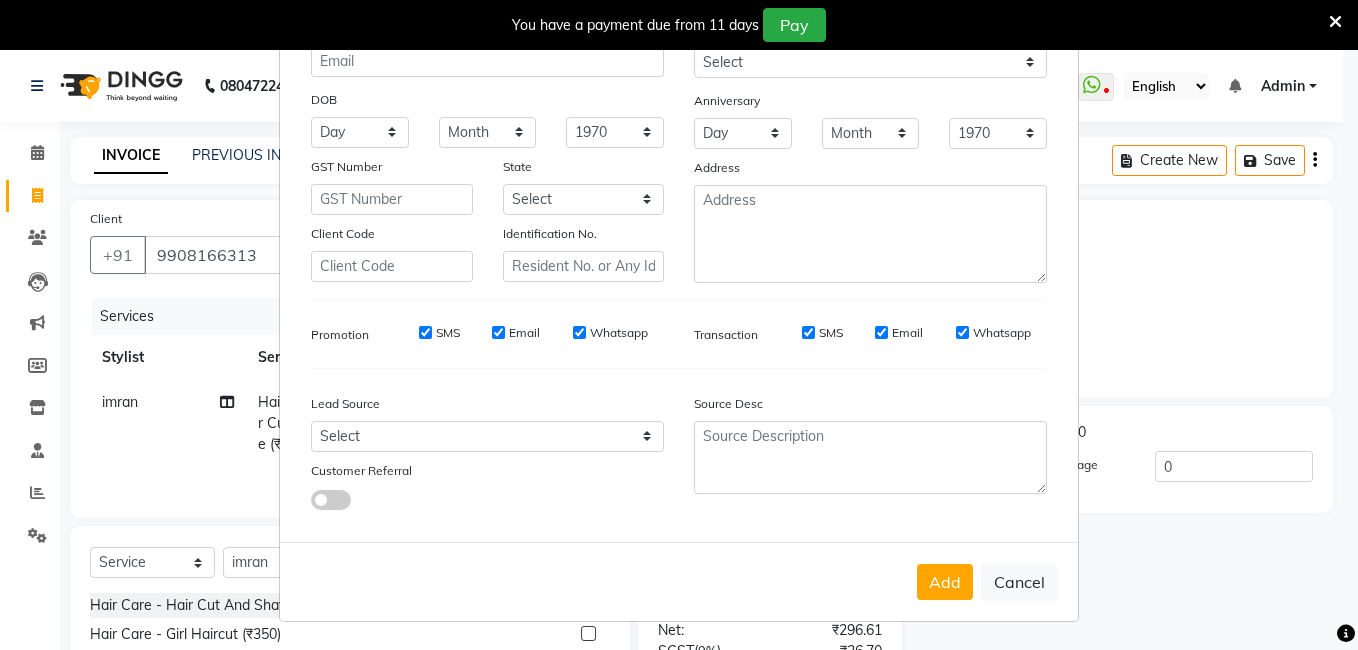click on "Add Client Generate Dummy Number Name [PERSON_NAME] Email DOB Day 01 02 03 04 05 06 07 08 09 10 11 12 13 14 15 16 17 18 19 20 21 22 23 24 25 26 27 28 29 30 31 Month January February March April May June July August September October November [DATE] 1941 1942 1943 1944 1945 1946 1947 1948 1949 1950 1951 1952 1953 1954 1955 1956 1957 1958 1959 1960 1961 1962 1963 1964 1965 1966 1967 1968 1969 1970 1971 1972 1973 1974 1975 1976 1977 1978 1979 1980 1981 1982 1983 1984 1985 1986 1987 1988 1989 1990 1991 1992 1993 1994 1995 1996 1997 1998 1999 2000 2001 2002 2003 2004 2005 2006 2007 2008 2009 2010 2011 2012 2013 2014 2015 2016 2017 2018 2019 2020 2021 2022 2023 2024 GST Number State Select [GEOGRAPHIC_DATA] [GEOGRAPHIC_DATA] [GEOGRAPHIC_DATA] [GEOGRAPHIC_DATA] [GEOGRAPHIC_DATA] [GEOGRAPHIC_DATA] [GEOGRAPHIC_DATA] [GEOGRAPHIC_DATA] and [GEOGRAPHIC_DATA] [GEOGRAPHIC_DATA] [GEOGRAPHIC_DATA] [GEOGRAPHIC_DATA] [GEOGRAPHIC_DATA] [GEOGRAPHIC_DATA] [GEOGRAPHIC_DATA] [GEOGRAPHIC_DATA] [GEOGRAPHIC_DATA] [GEOGRAPHIC_DATA] [GEOGRAPHIC_DATA] [GEOGRAPHIC_DATA] [GEOGRAPHIC_DATA] [GEOGRAPHIC_DATA] [GEOGRAPHIC_DATA] [GEOGRAPHIC_DATA] [GEOGRAPHIC_DATA] [GEOGRAPHIC_DATA] [GEOGRAPHIC_DATA] [GEOGRAPHIC_DATA] [GEOGRAPHIC_DATA] [GEOGRAPHIC_DATA]" at bounding box center (679, 325) 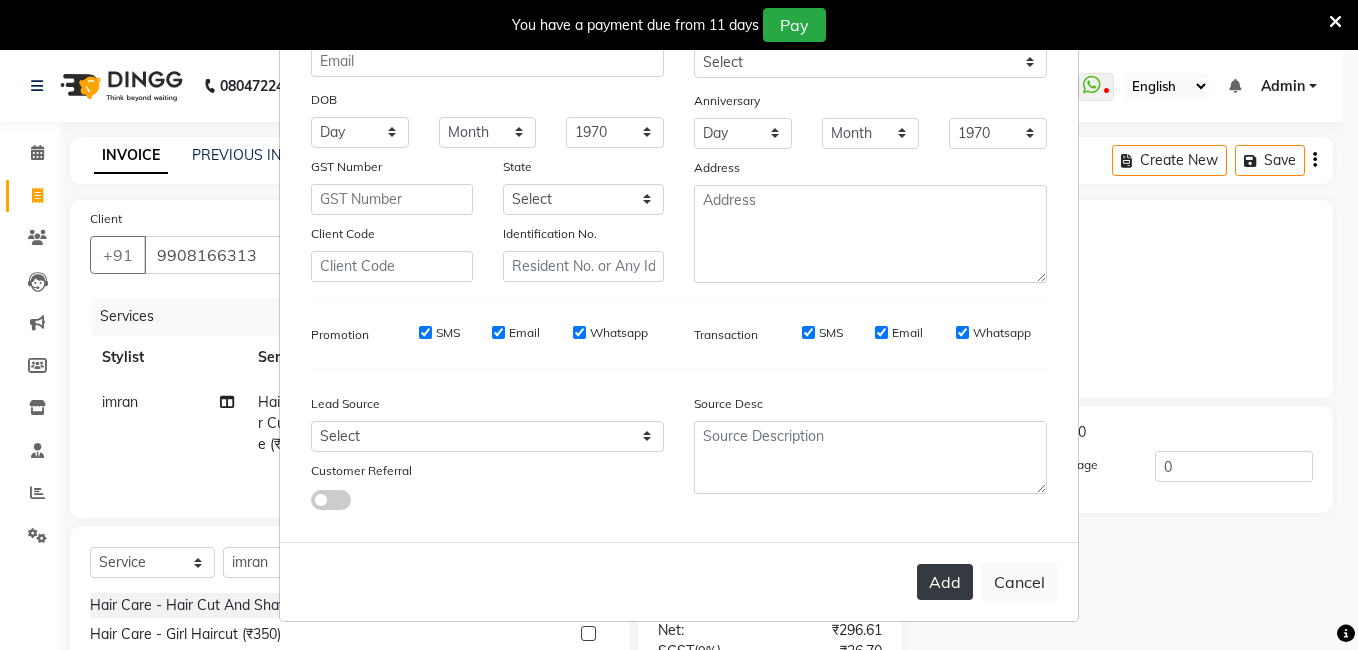 click on "Add" at bounding box center [945, 582] 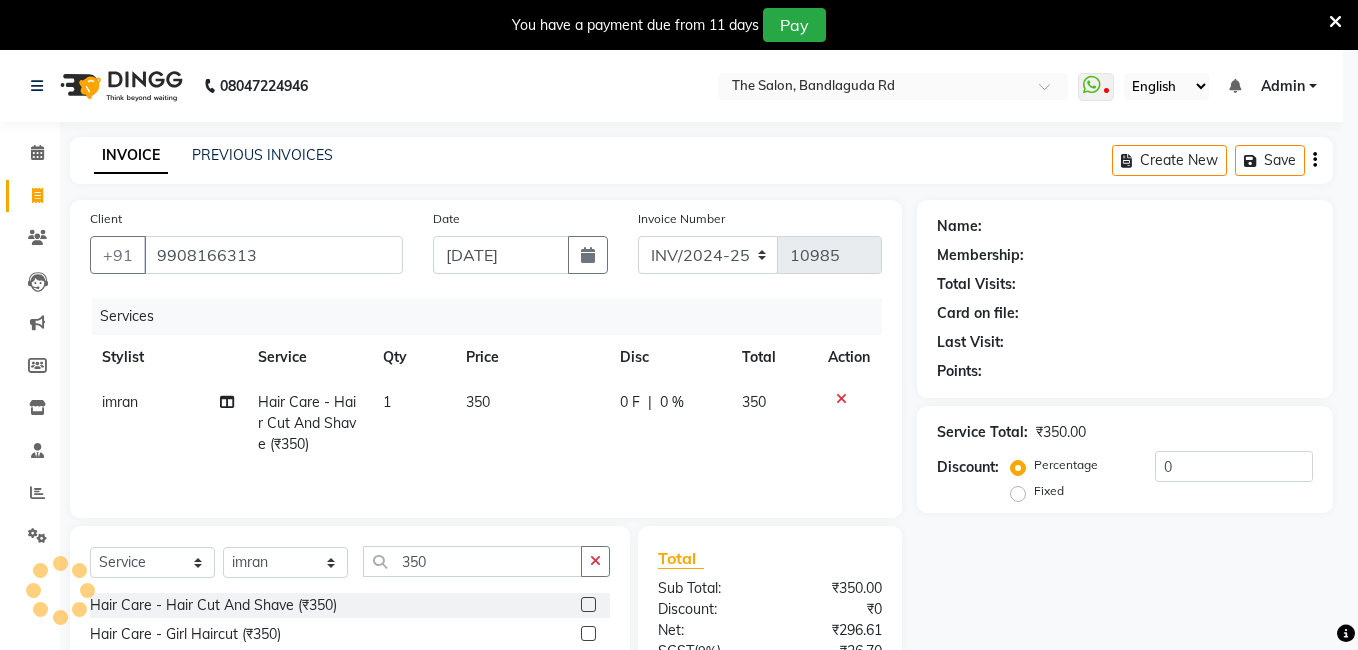 type 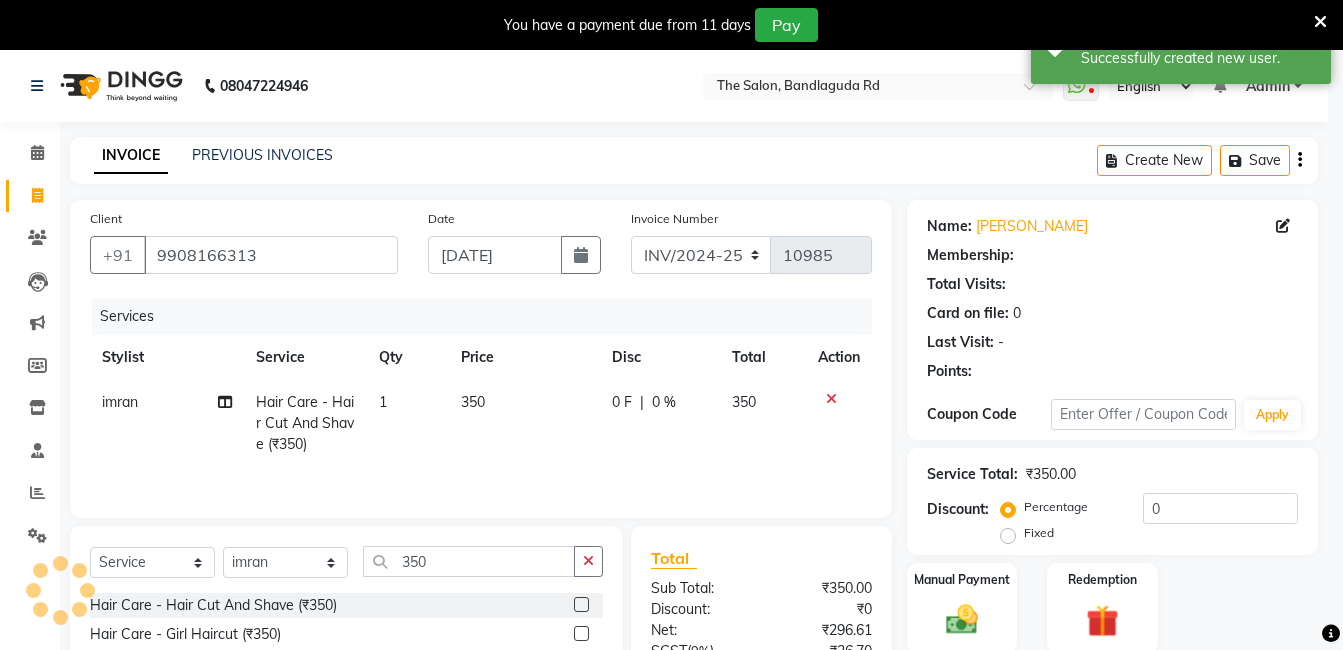 select on "1: Object" 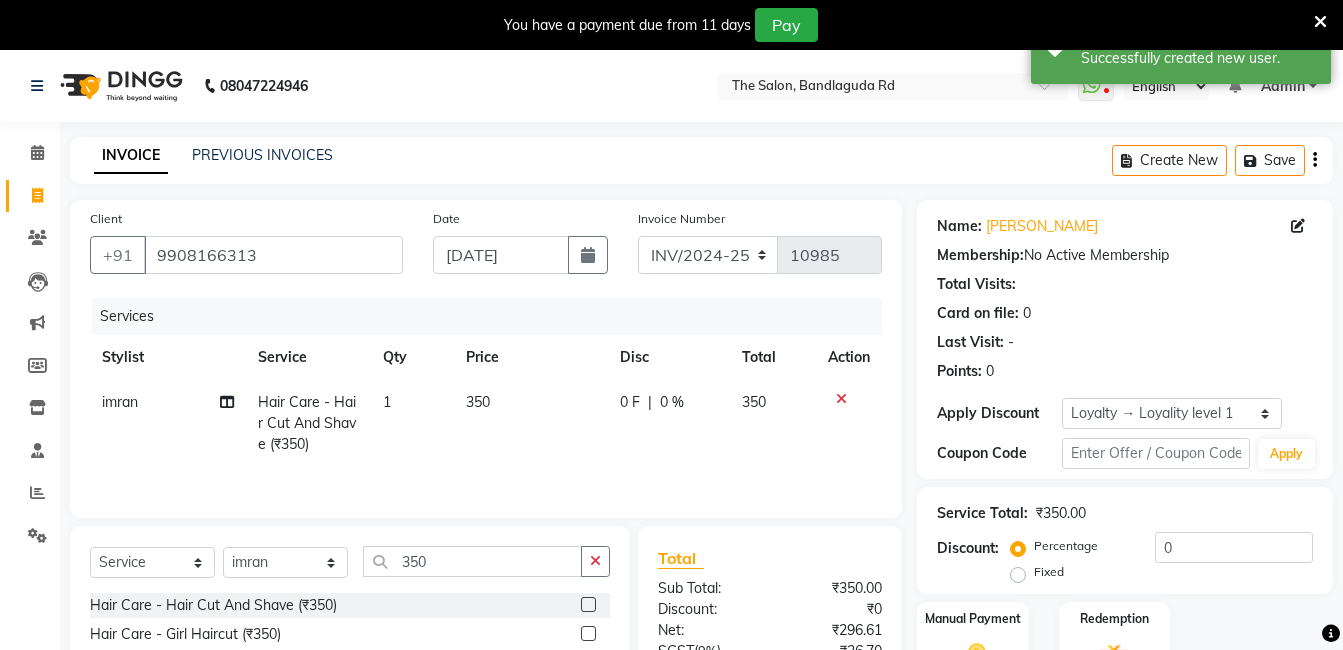 scroll, scrollTop: 200, scrollLeft: 0, axis: vertical 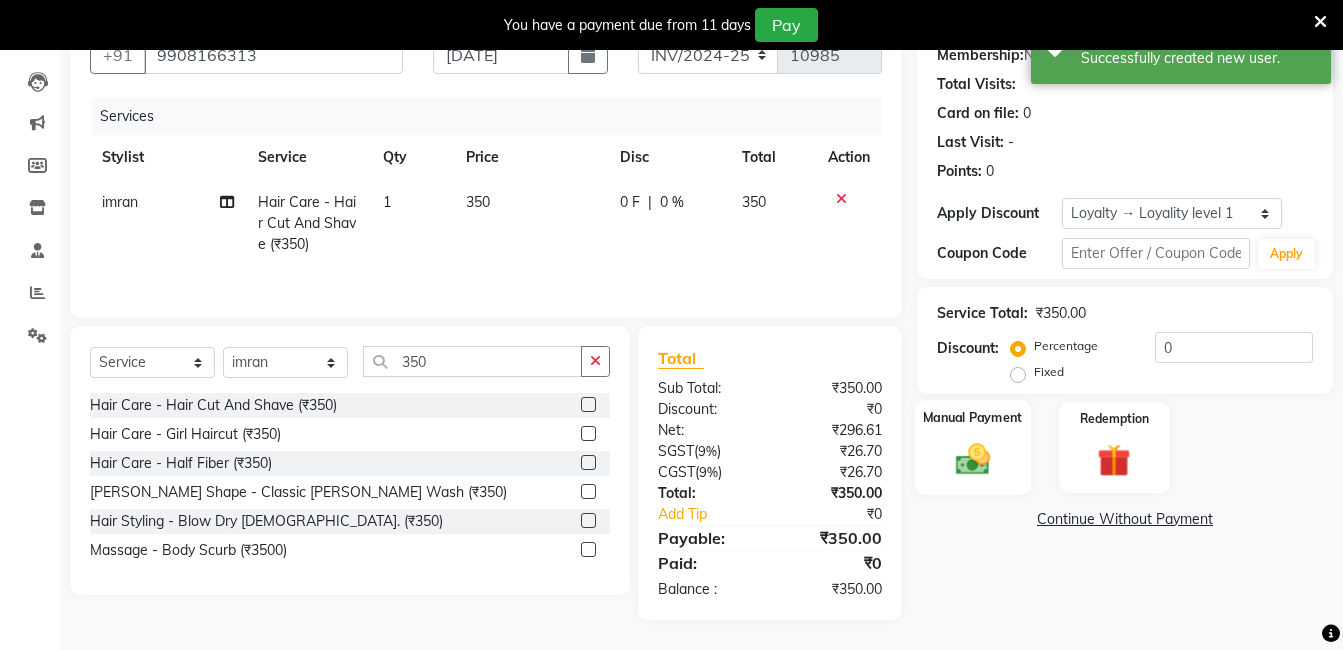 click on "Manual Payment" 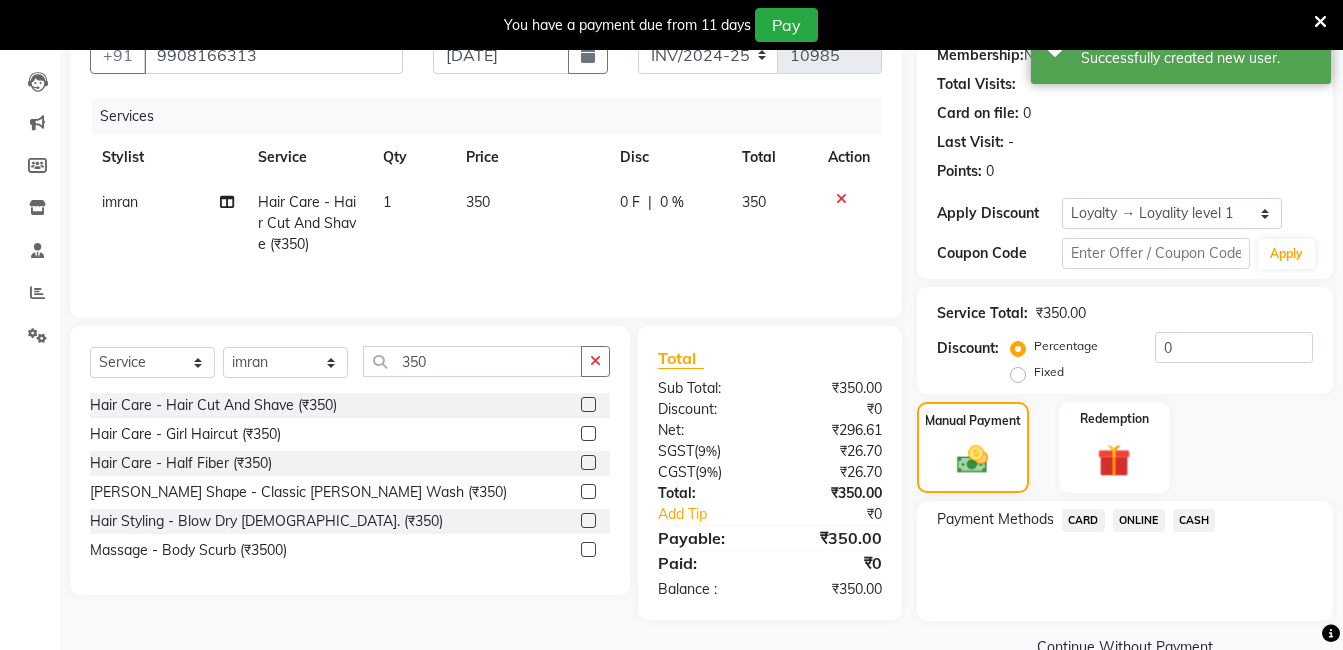 click on "ONLINE" 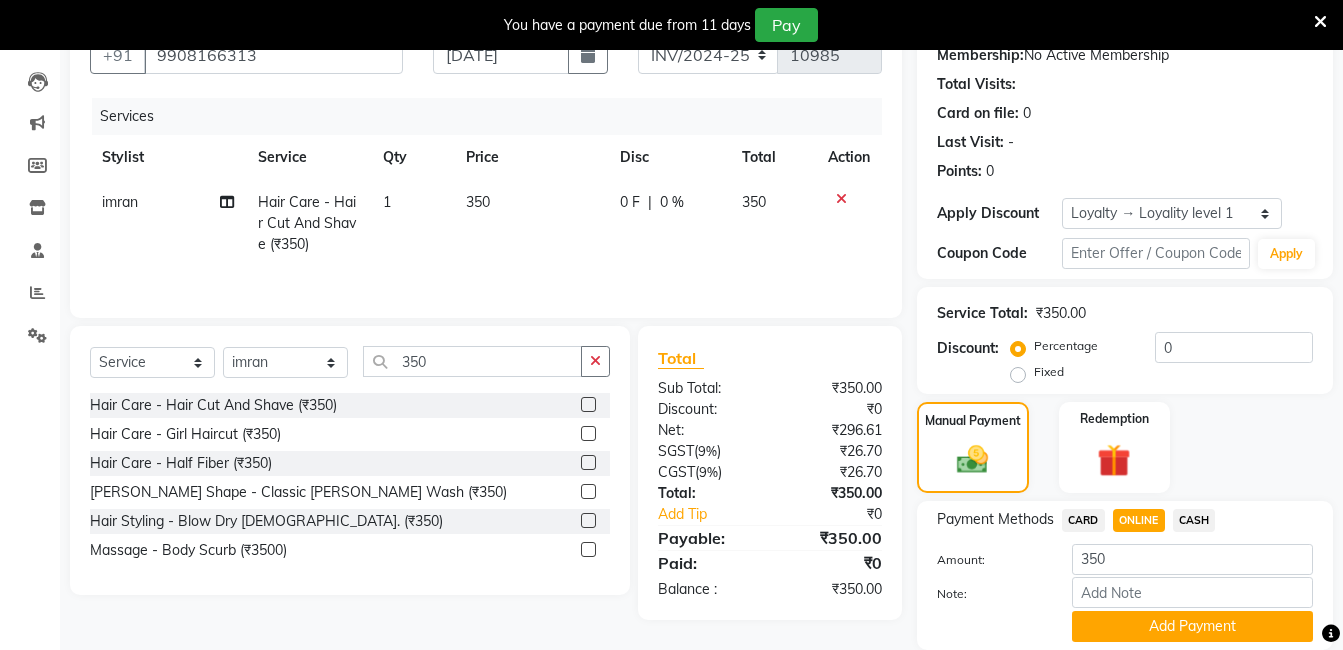 click on "CASH" 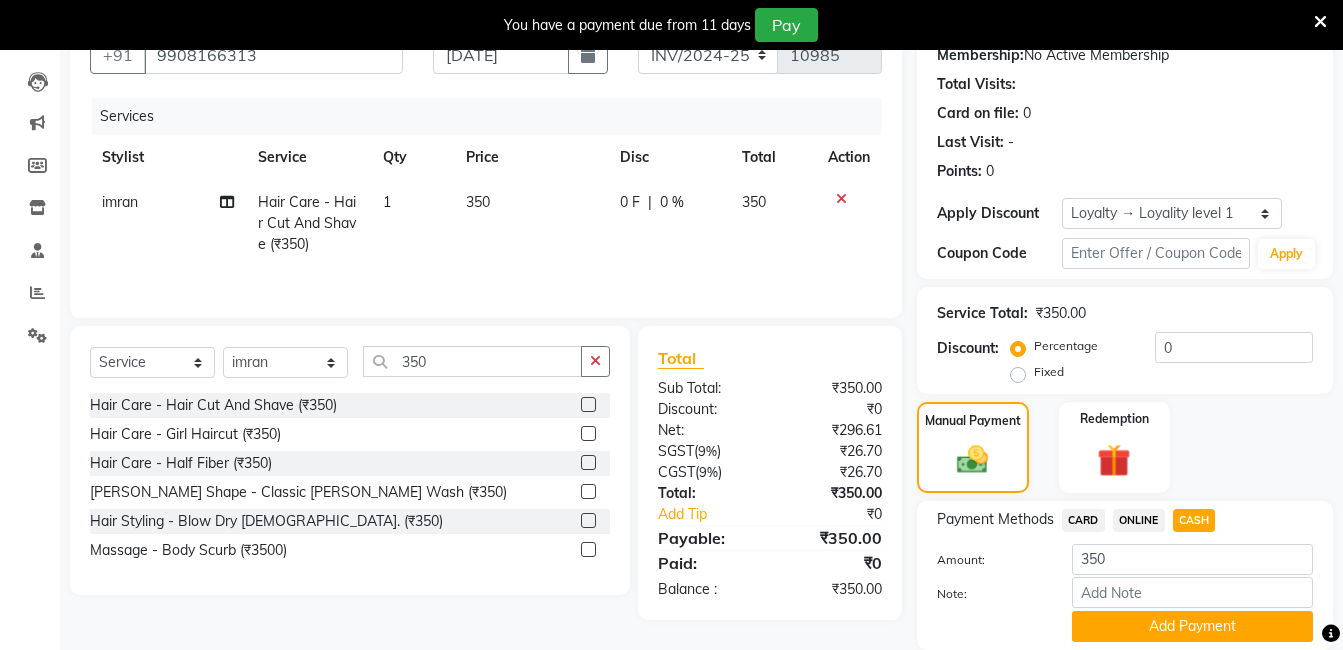 click on "Name: [PERSON_NAME]  Membership:  No Active Membership  Total Visits:   Card on file:  0 Last Visit:   - Points:   0  Apply Discount Select  Loyalty → Loyality level 1  Coupon Code Apply Service Total:  ₹350.00  Discount:  Percentage   Fixed  0 Manual Payment Redemption Payment Methods  CARD   ONLINE   CASH  Amount: 350 Note: Add Payment  Continue Without Payment" 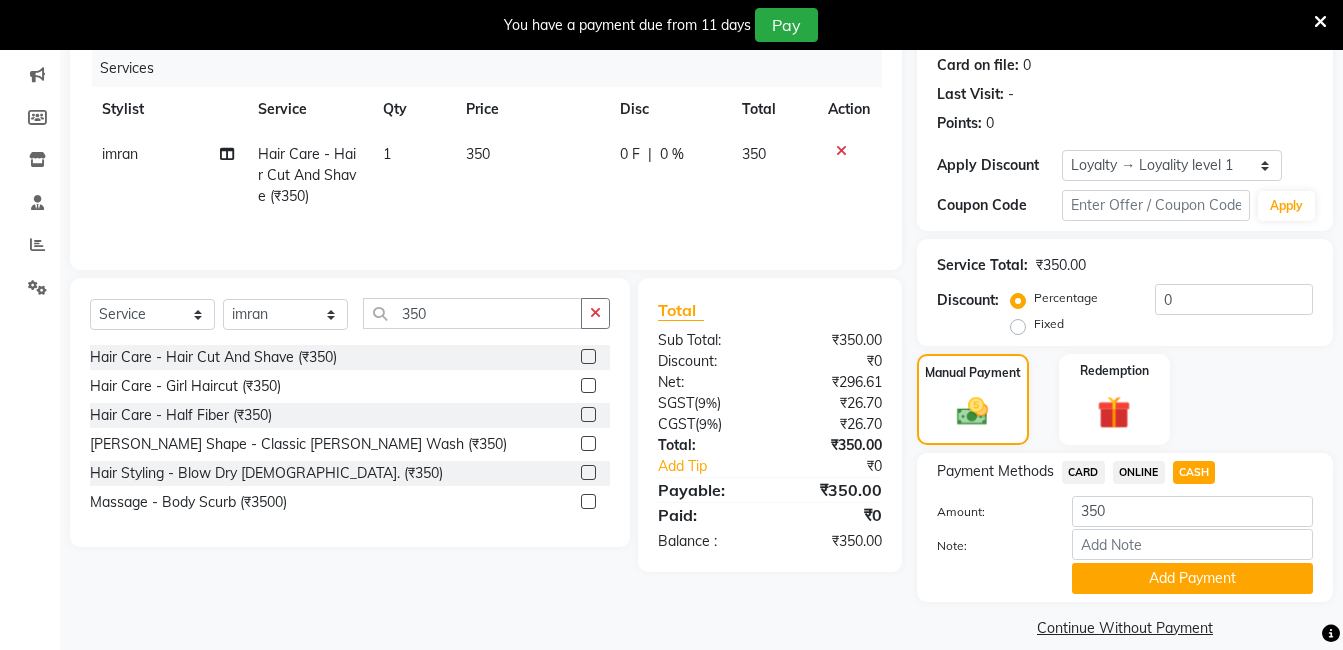 scroll, scrollTop: 271, scrollLeft: 0, axis: vertical 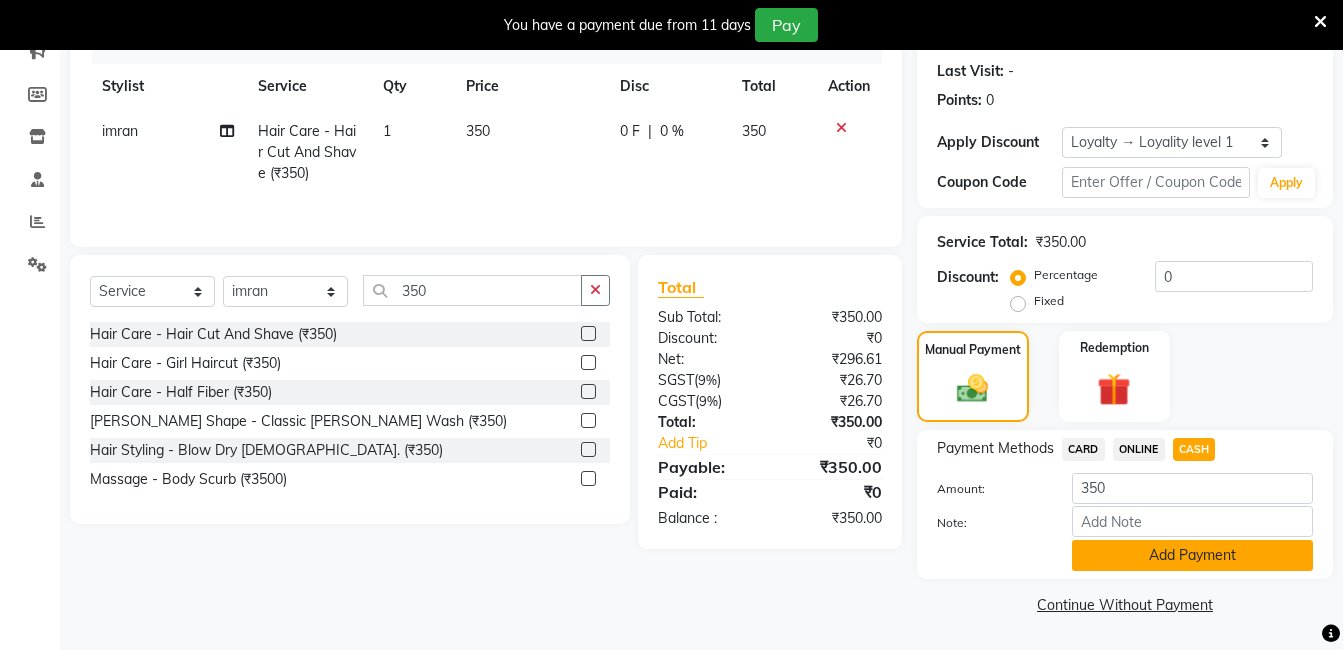 click on "Add Payment" 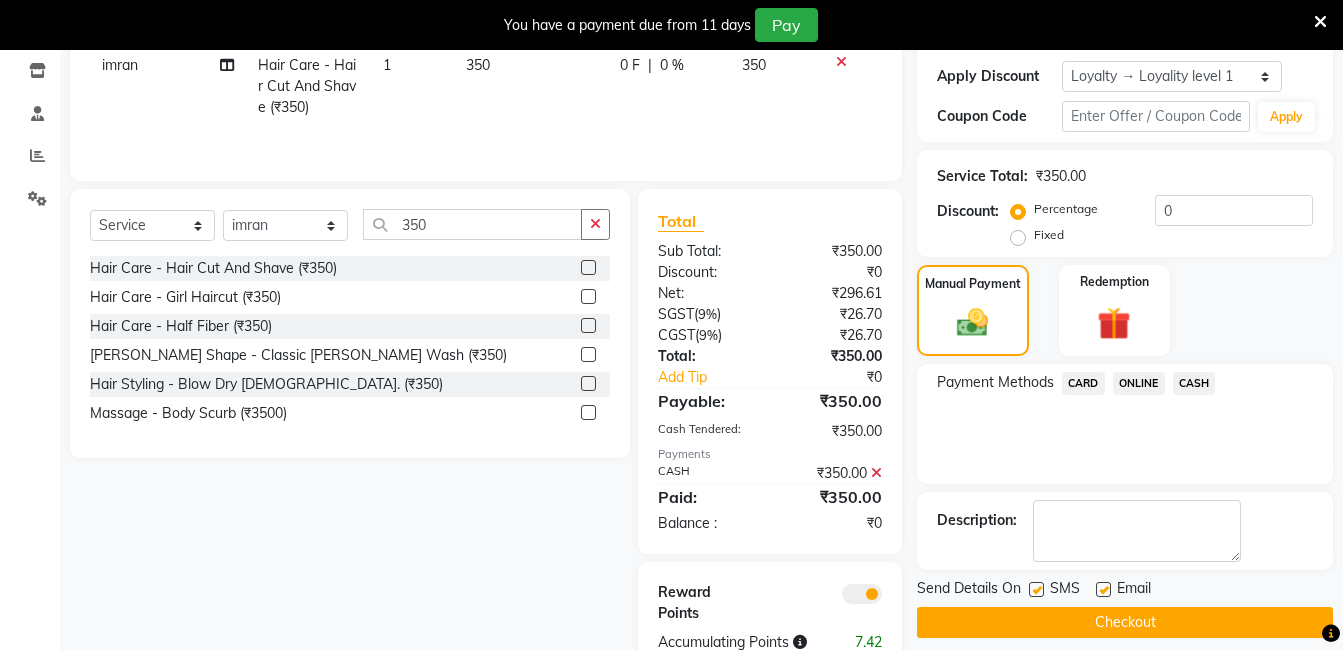 scroll, scrollTop: 390, scrollLeft: 0, axis: vertical 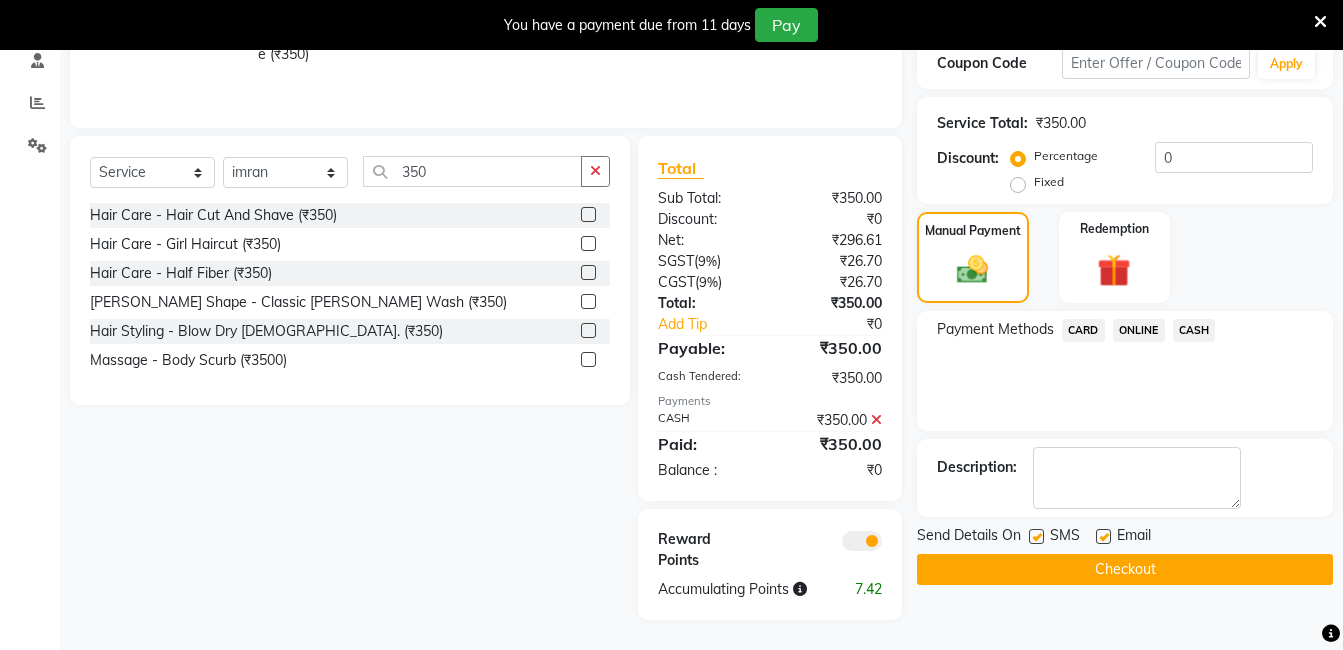 click on "Checkout" 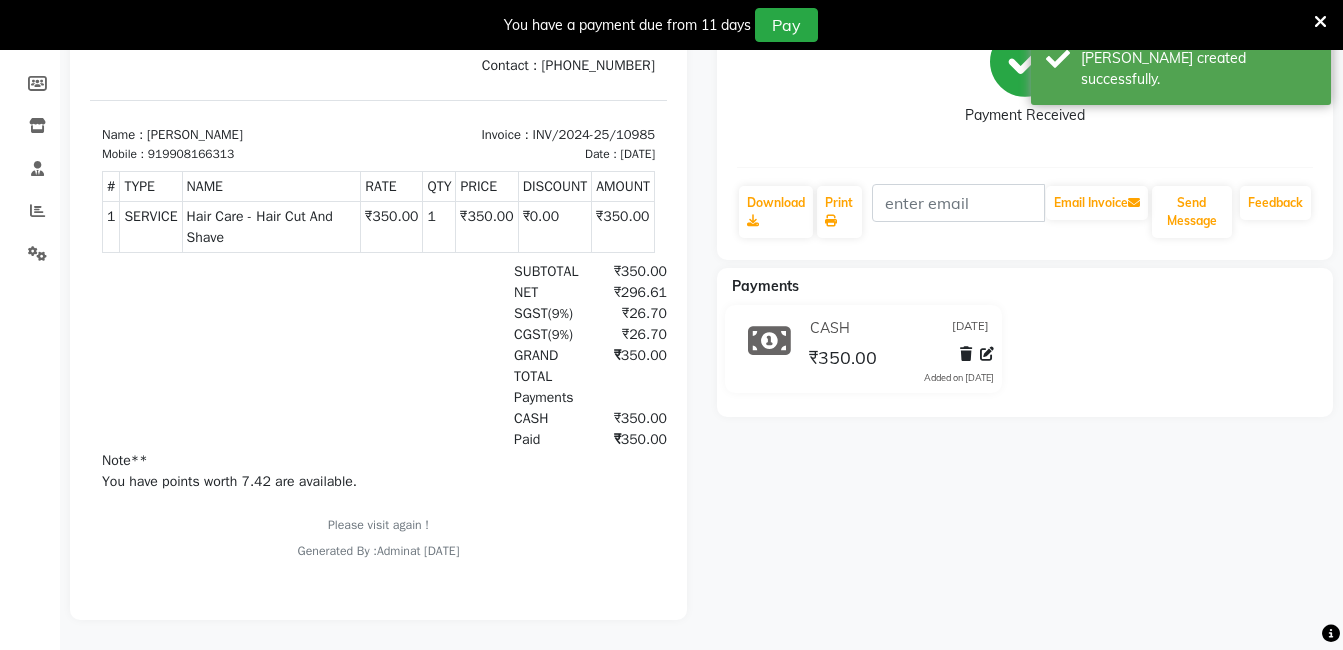 scroll, scrollTop: 0, scrollLeft: 0, axis: both 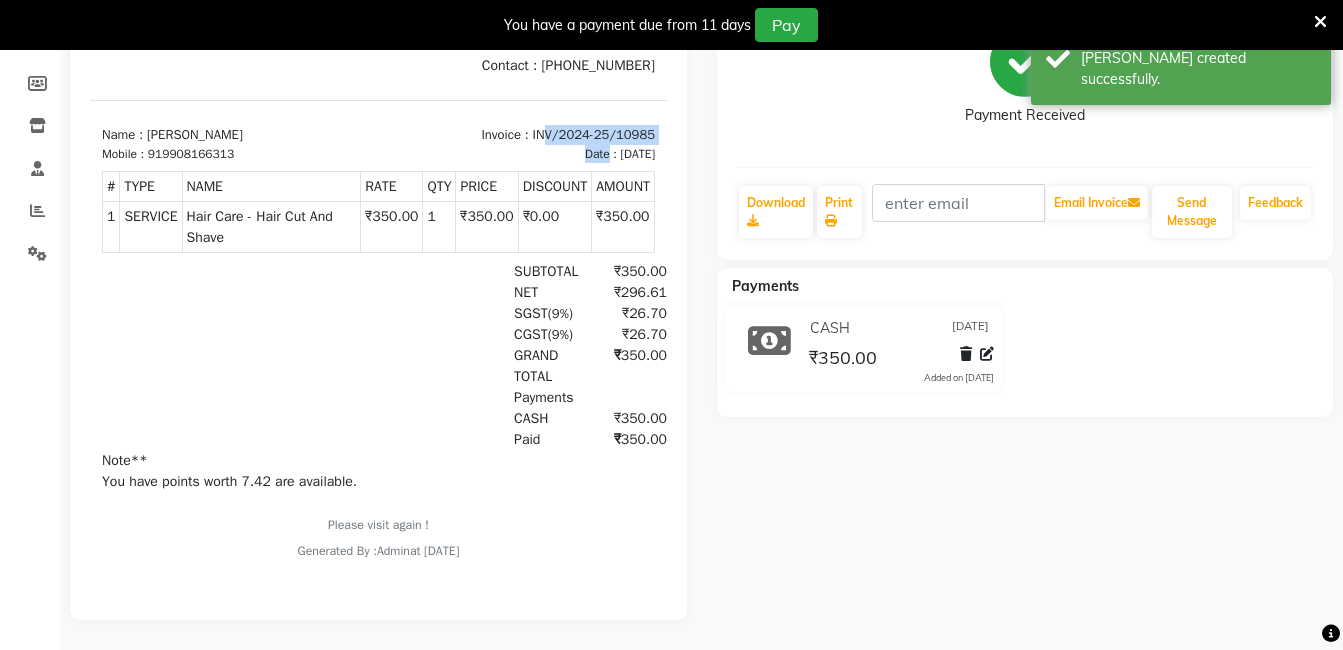 click on "Invoice : INV/2024-25/10985
Date  :
[DATE]" at bounding box center (523, 144) 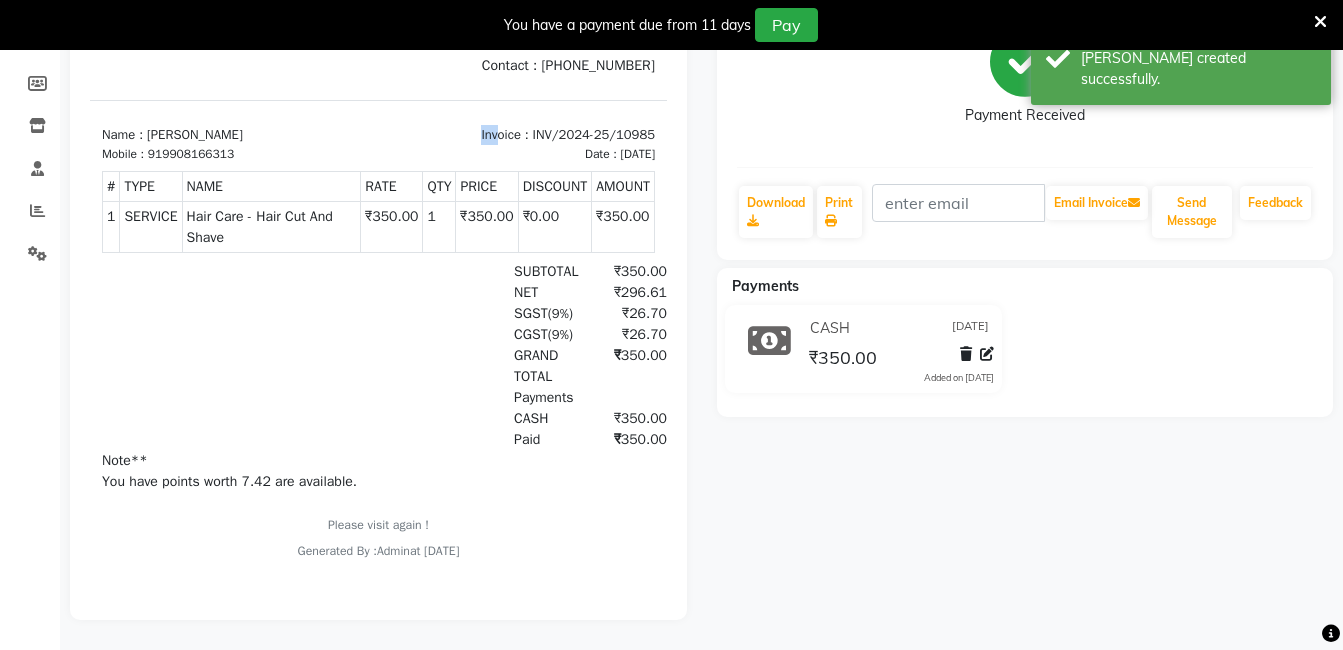 drag, startPoint x: 513, startPoint y: 199, endPoint x: 449, endPoint y: 186, distance: 65.30697 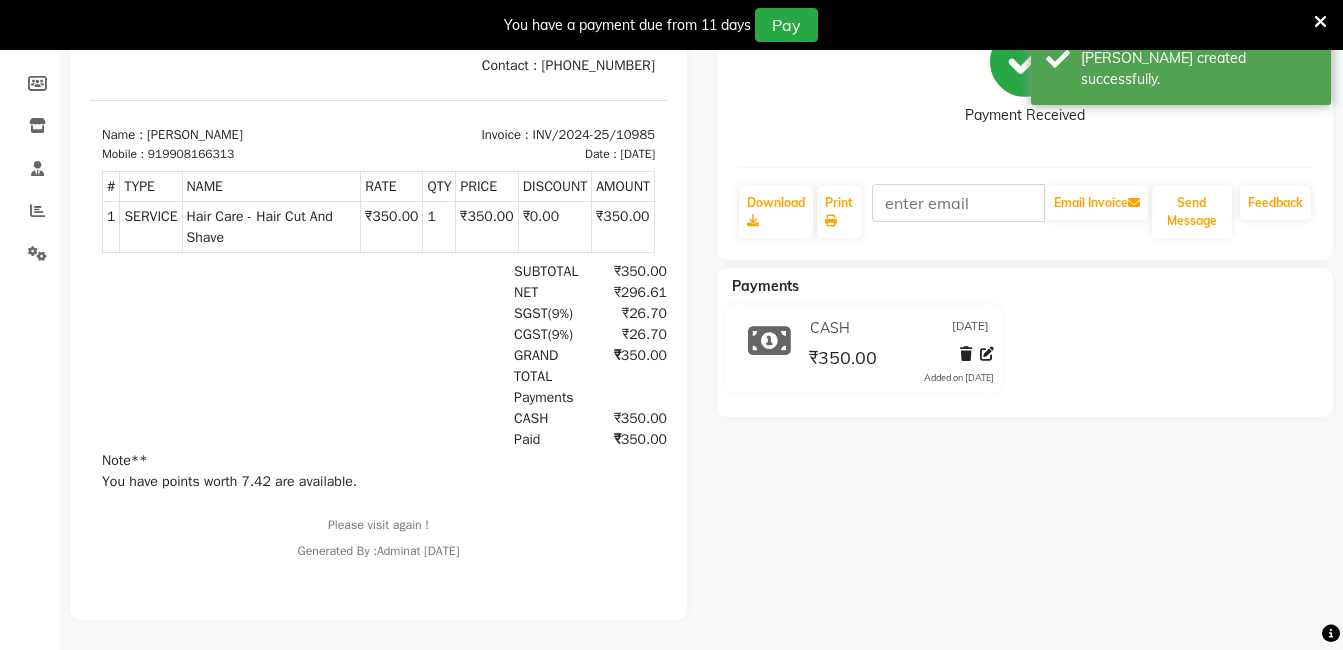 click on "Name  : [PERSON_NAME]
Mobile :
919908166313
Invoice : INV/2024-25/10985
Date  :
[DATE]" at bounding box center [378, 131] 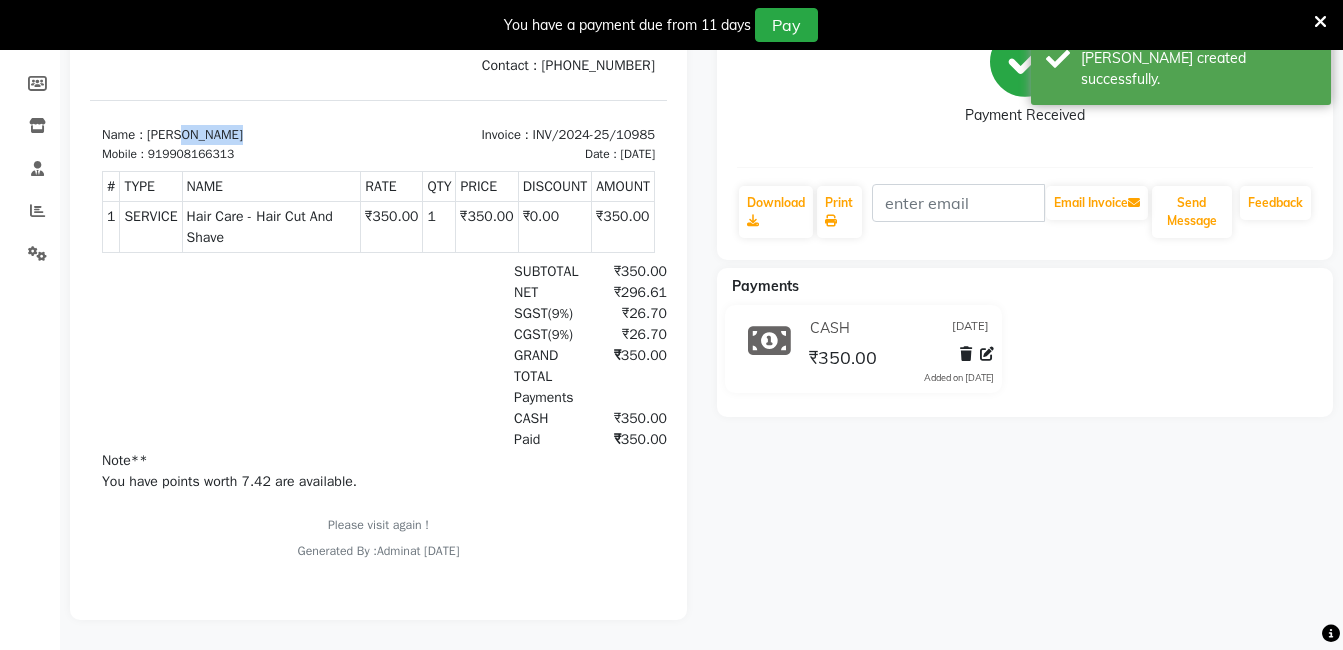 click on "Name  : [PERSON_NAME]
Mobile :
919908166313
Invoice : INV/2024-25/10985
Date  :
[DATE]" at bounding box center (378, 131) 